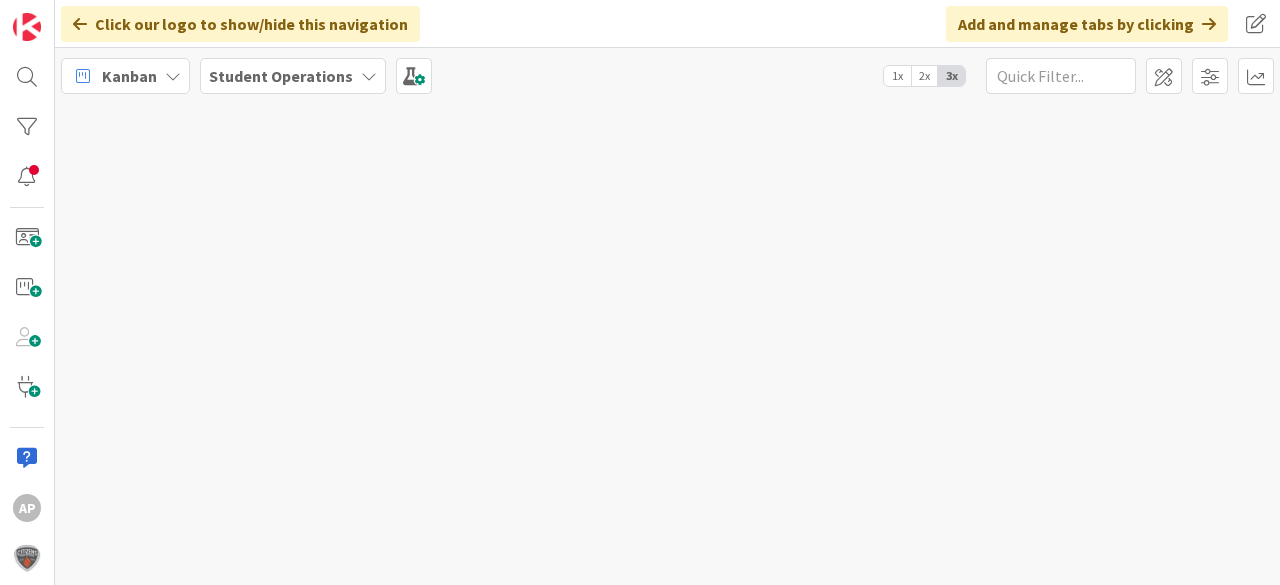 scroll, scrollTop: 0, scrollLeft: 0, axis: both 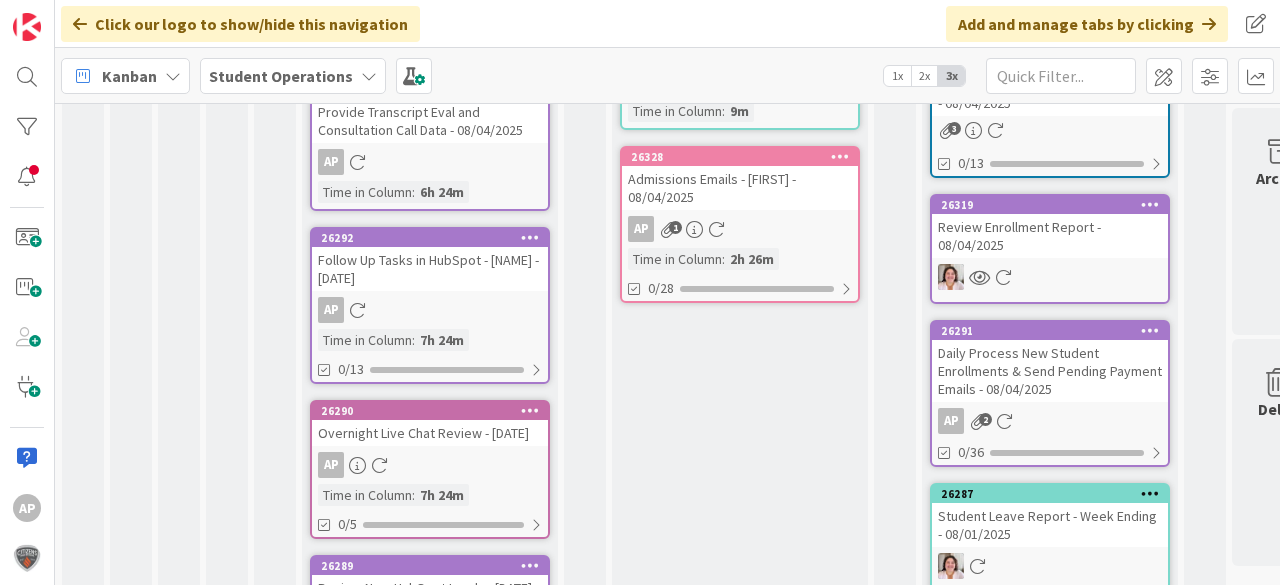 click on "AP" at bounding box center [430, 310] 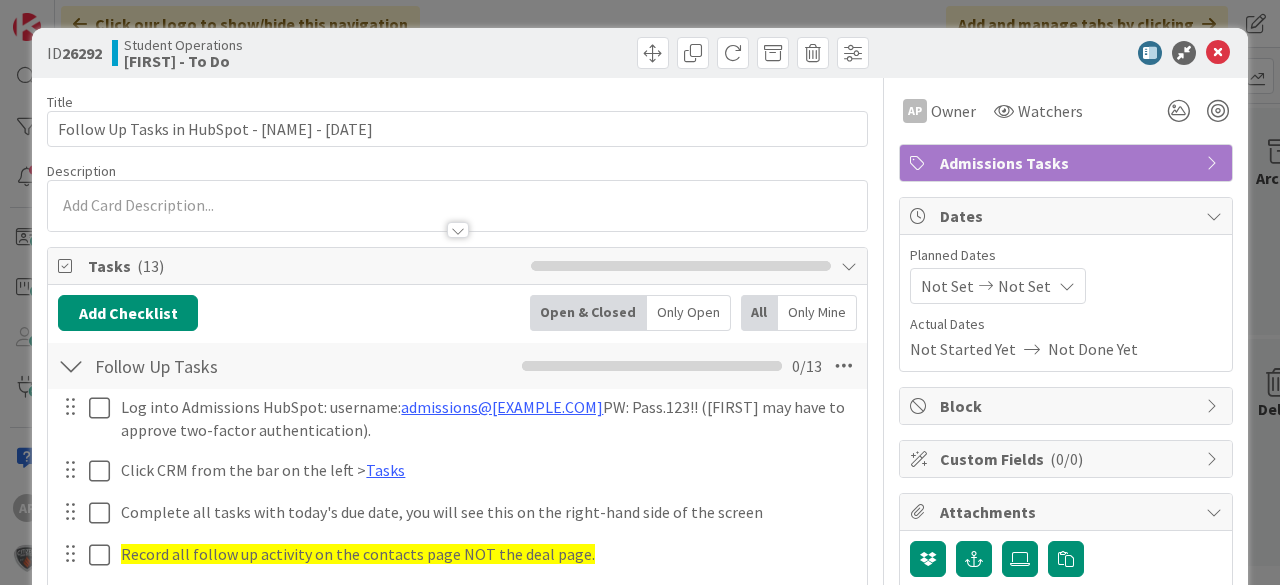 click at bounding box center [1218, 53] 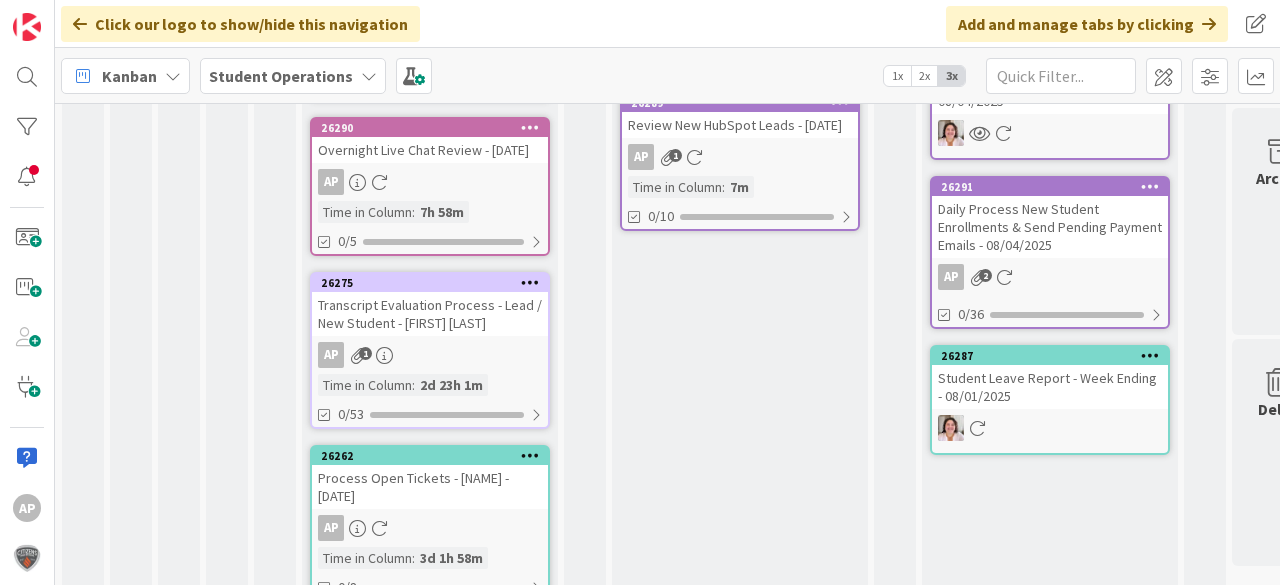 scroll, scrollTop: 843, scrollLeft: 0, axis: vertical 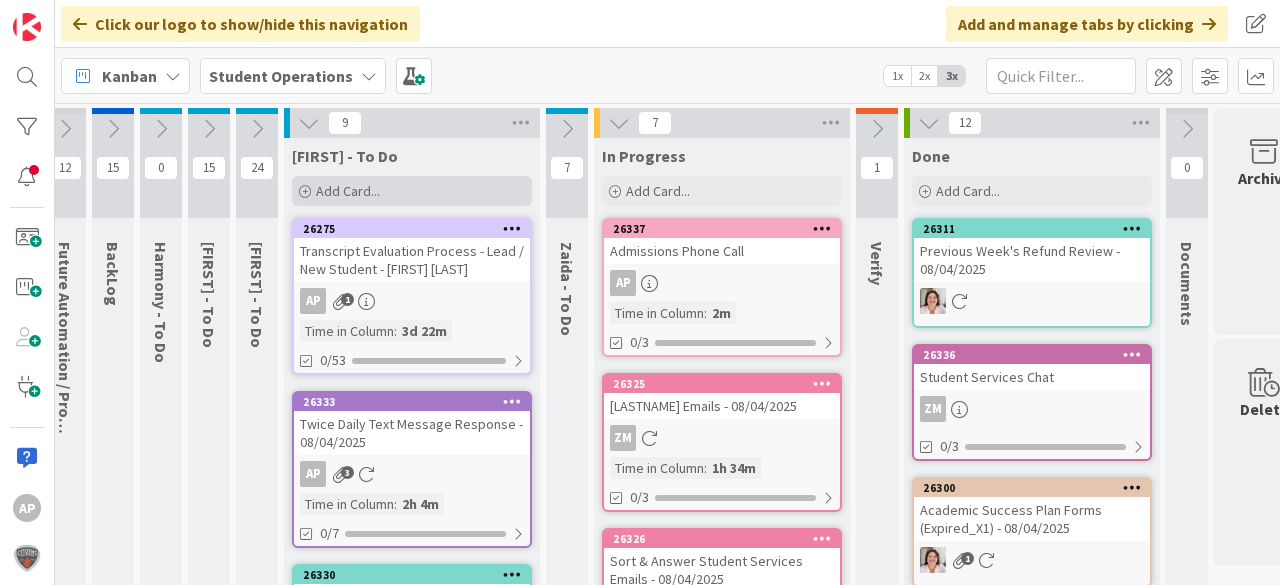 click on "Add Card..." at bounding box center [412, 191] 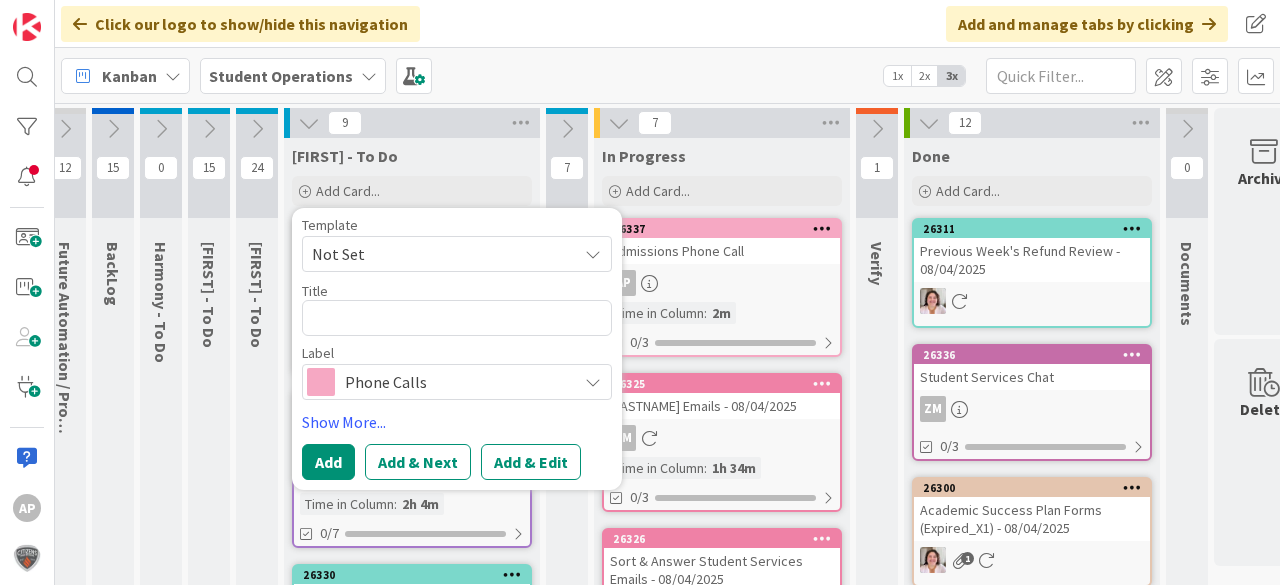 click on "Not Set" at bounding box center (437, 254) 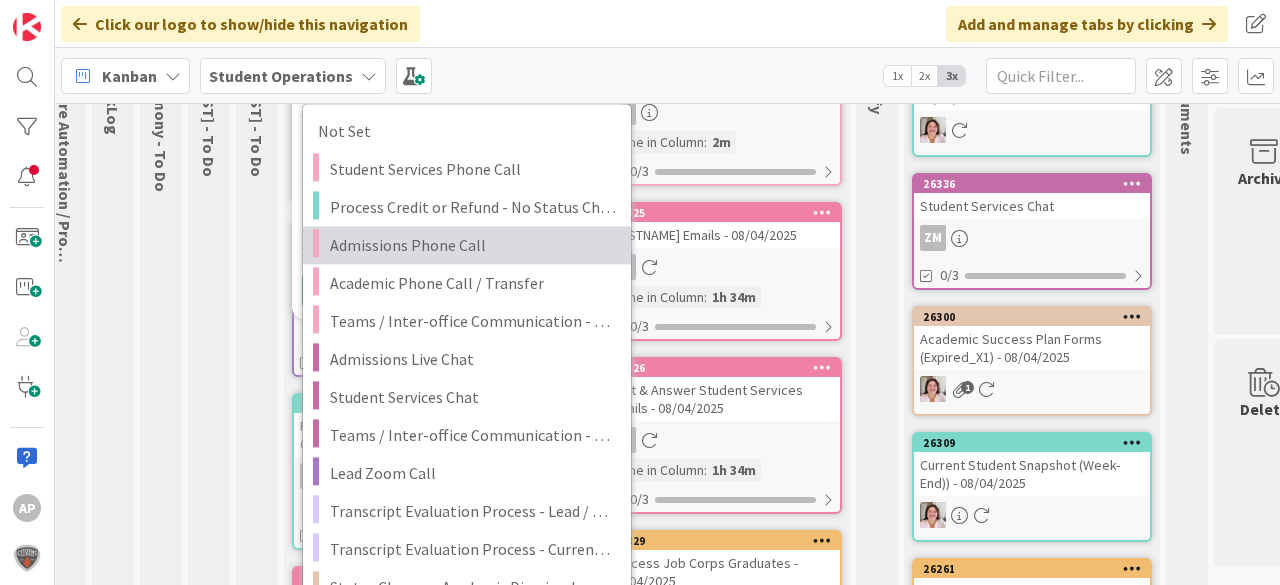 scroll, scrollTop: 400, scrollLeft: 18, axis: both 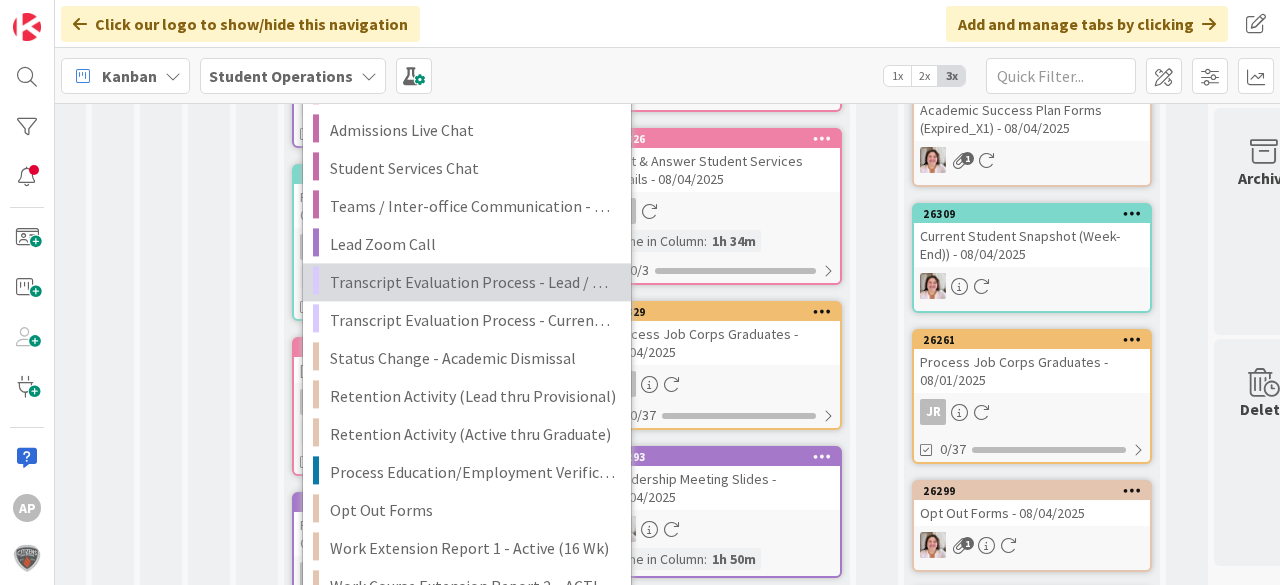 click on "Transcript Evaluation Process - Lead / New Student" at bounding box center [473, 282] 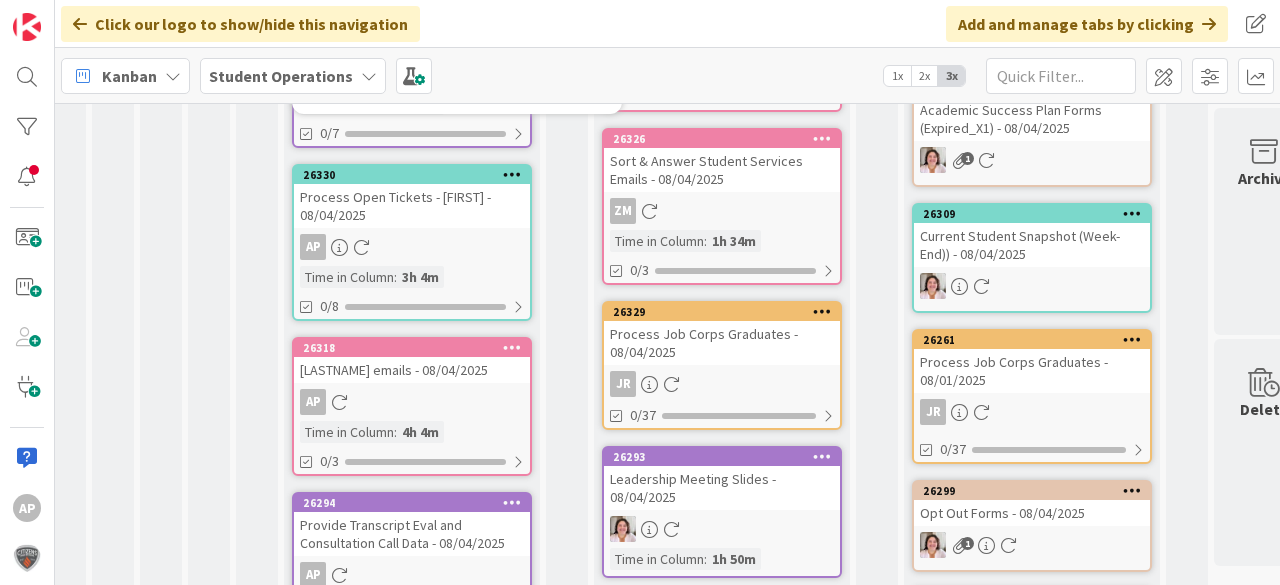 scroll, scrollTop: 0, scrollLeft: 18, axis: horizontal 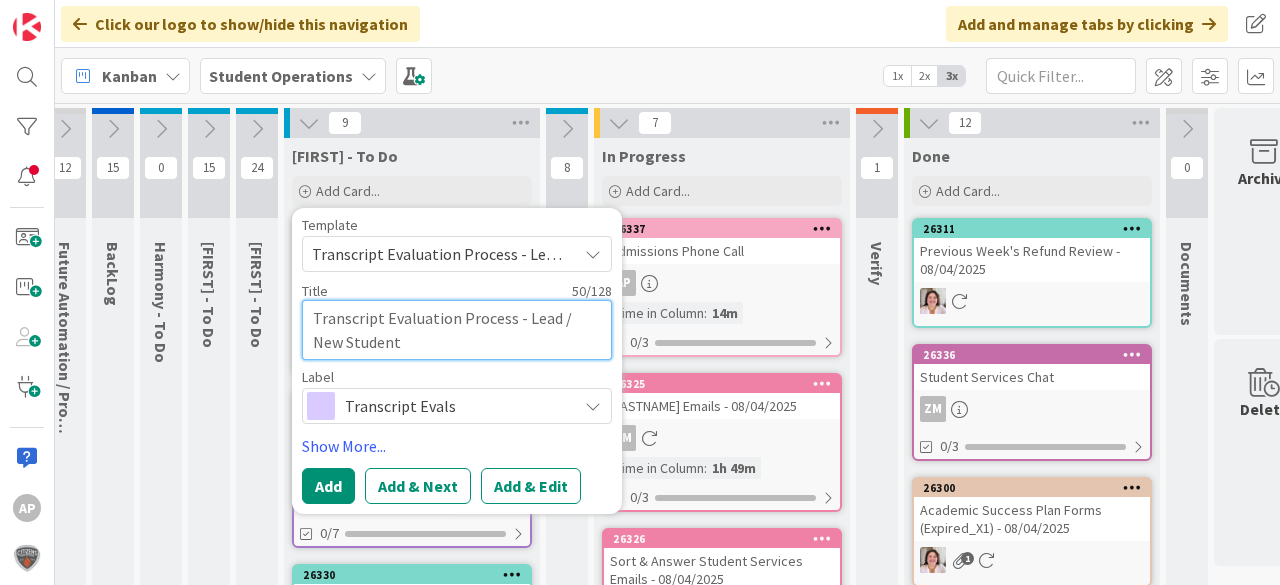 click on "Transcript Evaluation Process - Lead / New Student" at bounding box center (457, 330) 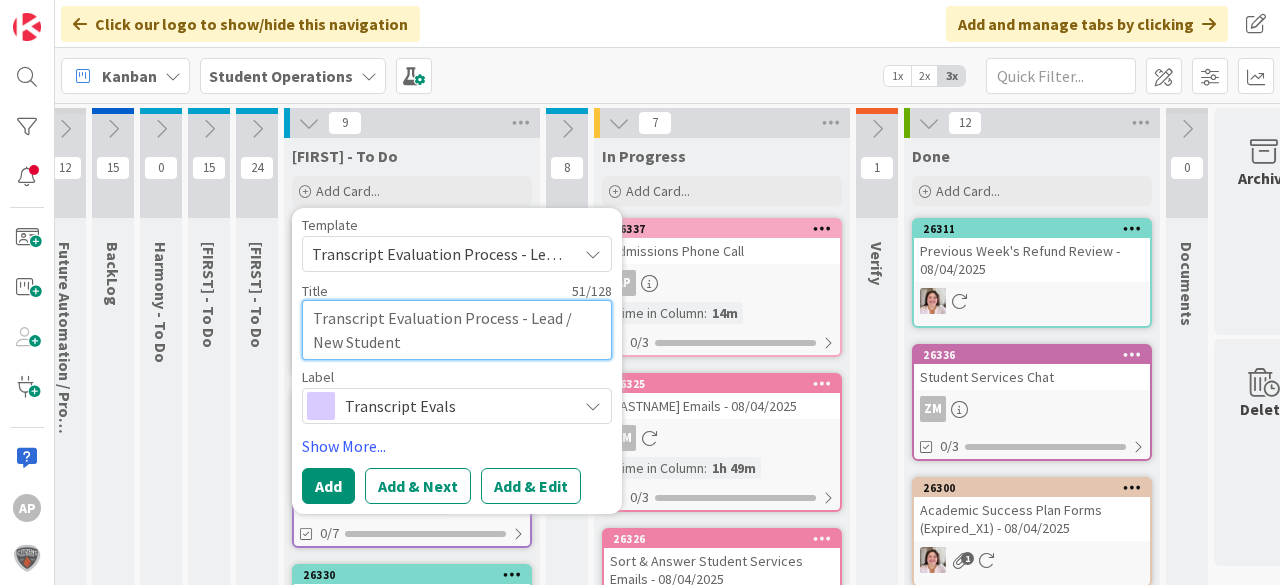type on "x" 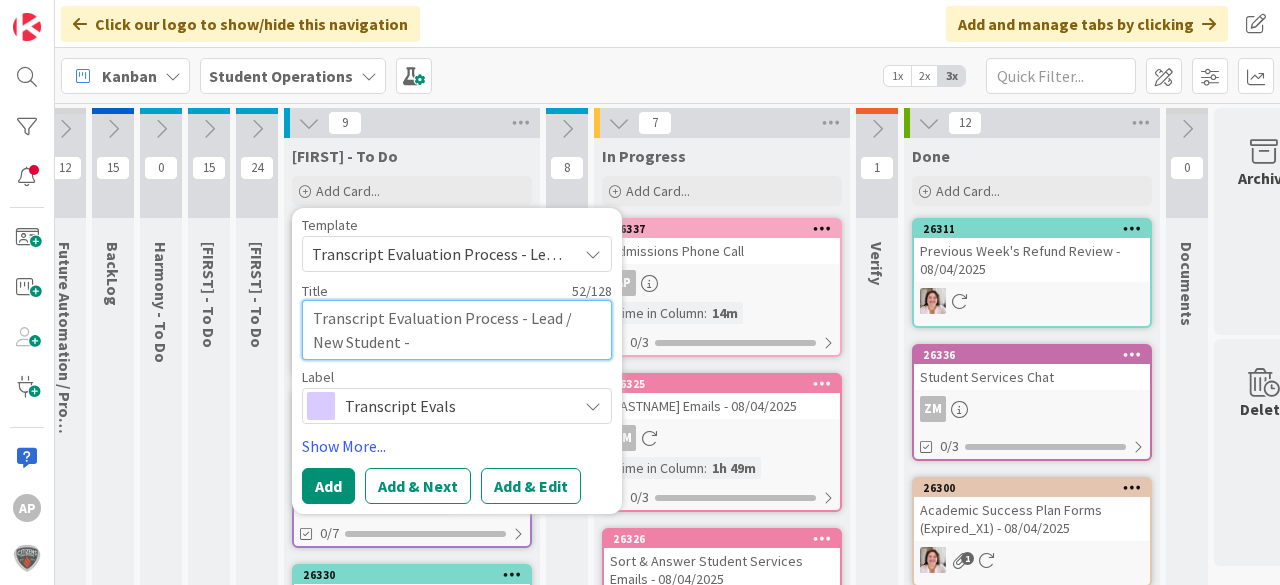 type on "x" 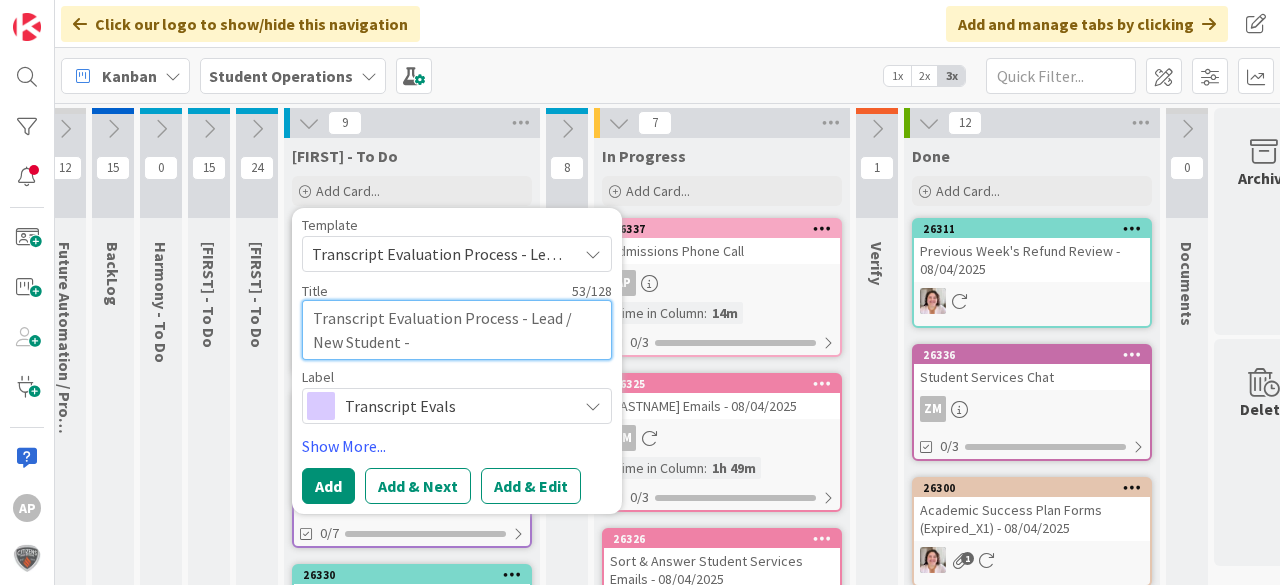 type on "x" 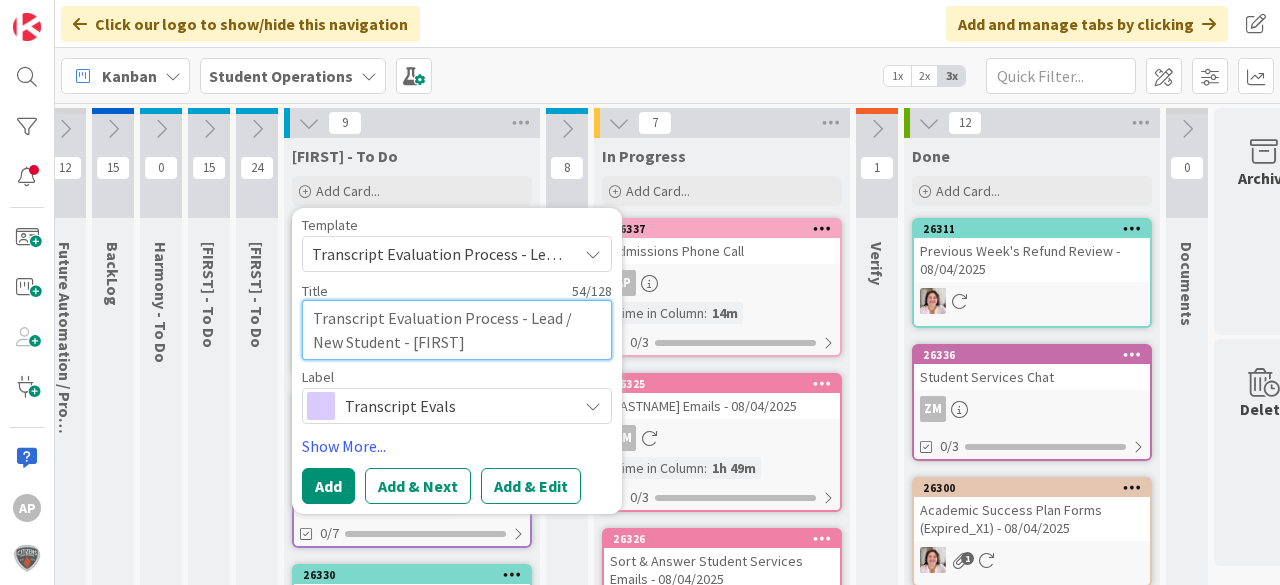 type on "x" 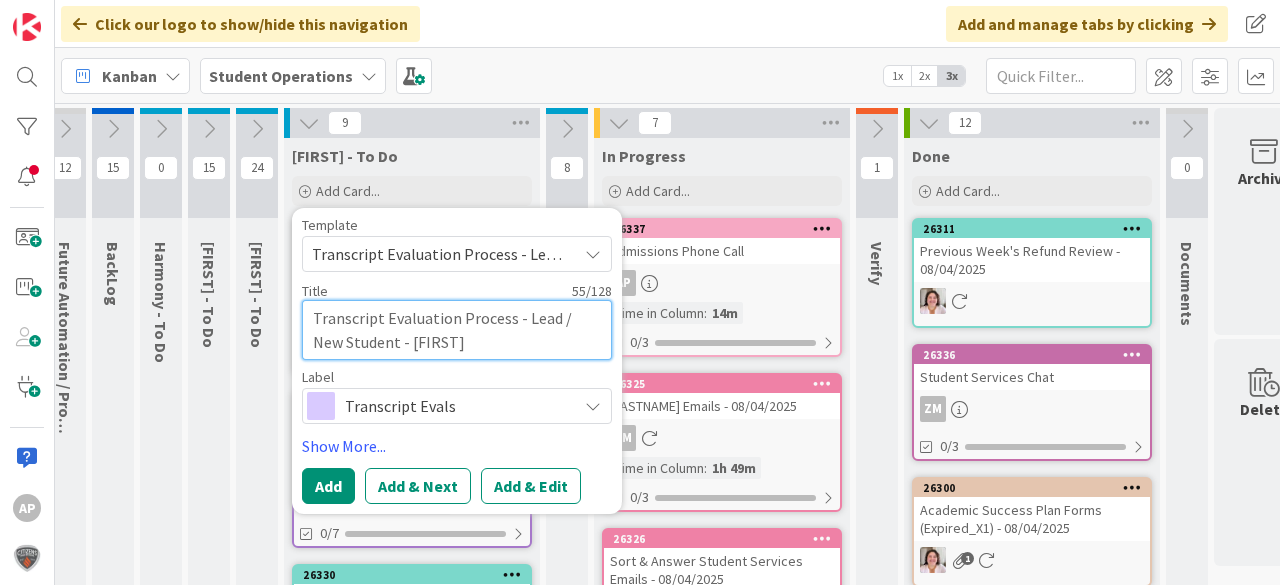 type on "x" 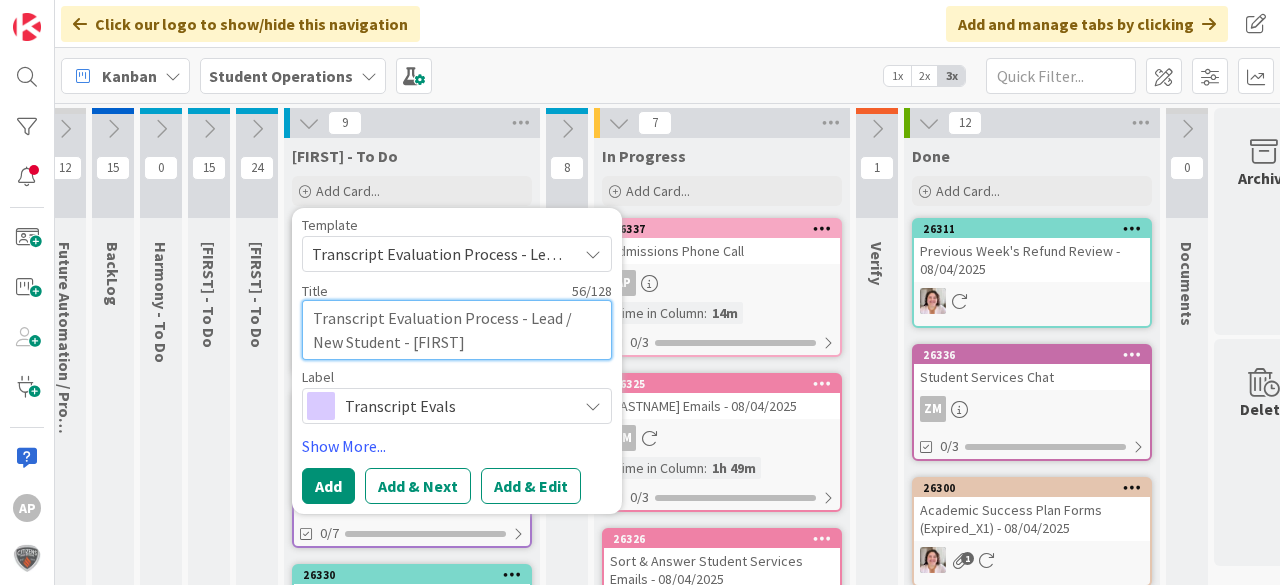 type on "x" 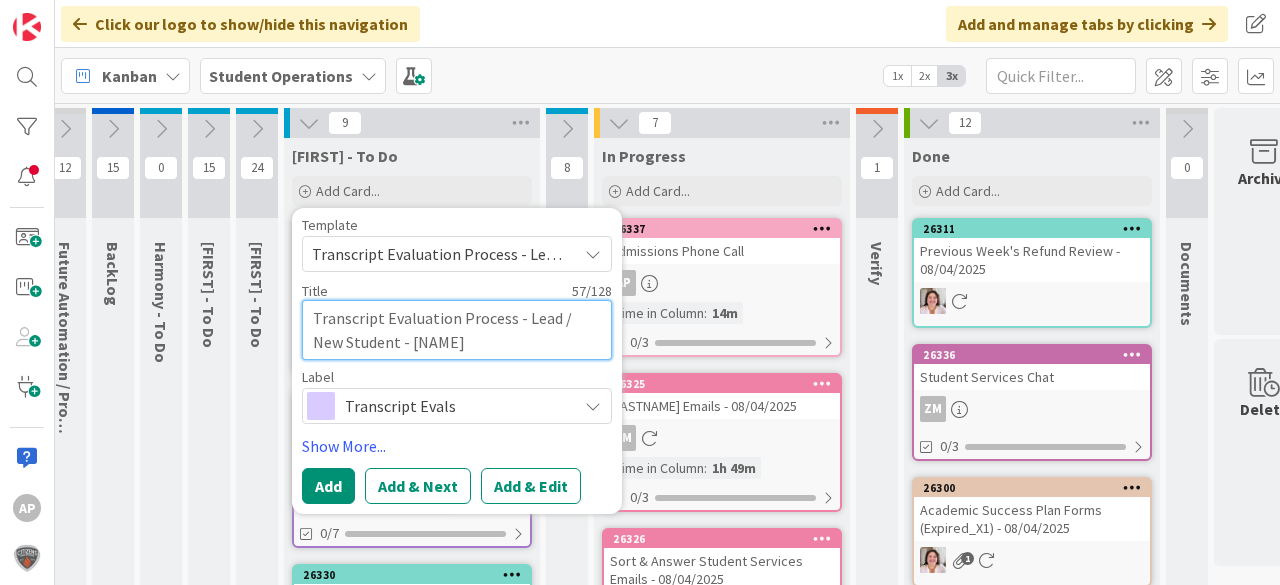 type on "x" 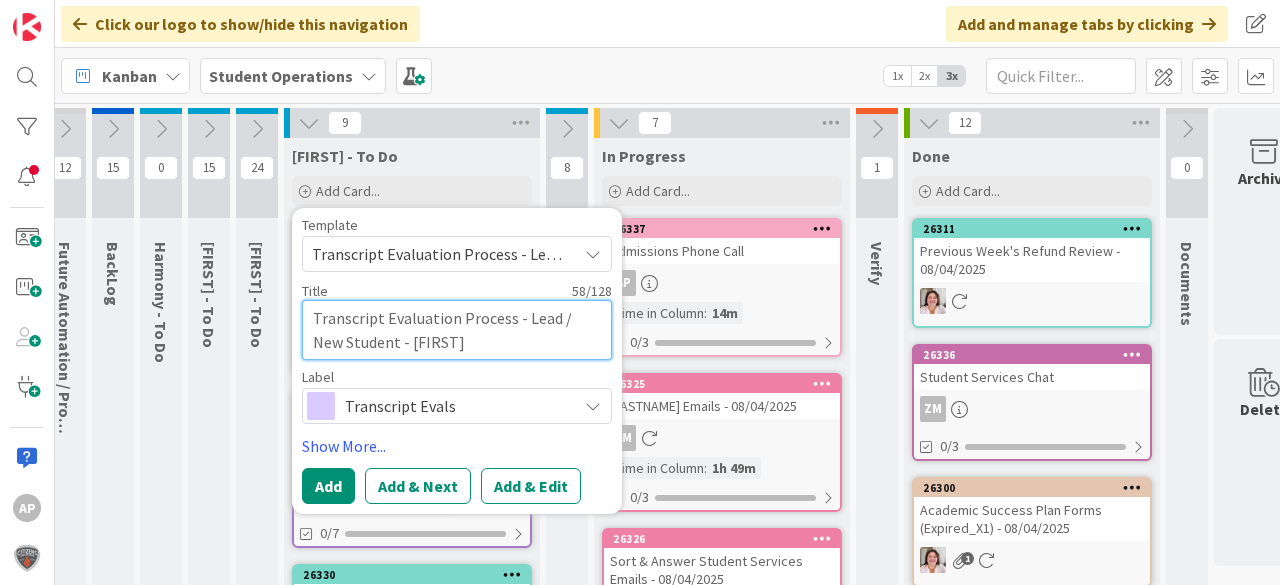 type on "x" 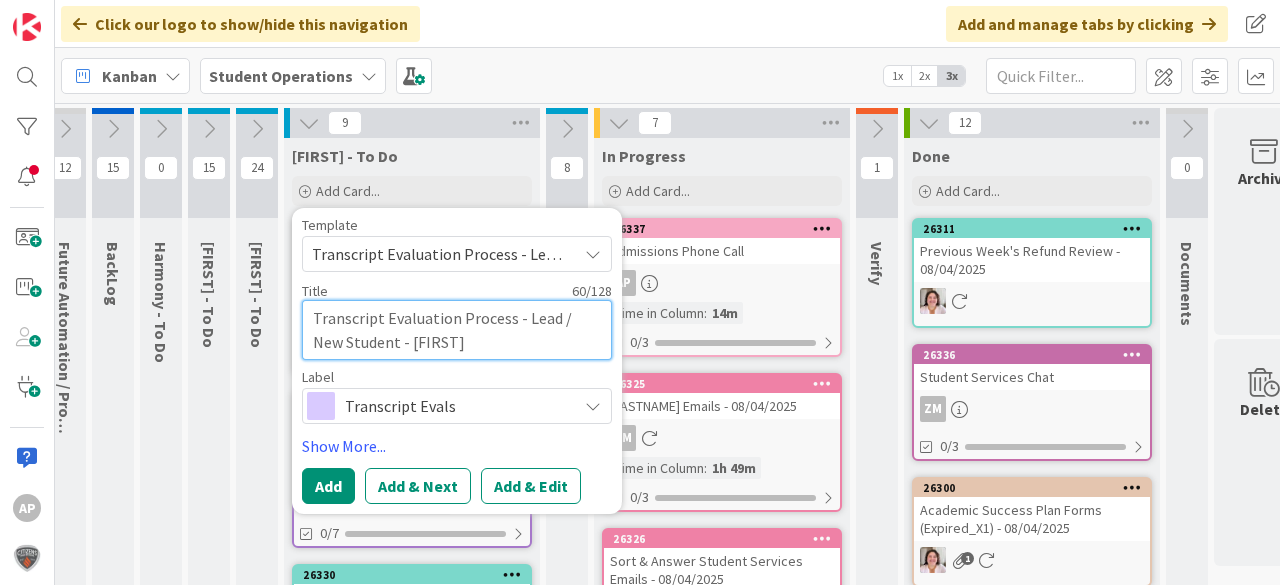 type on "x" 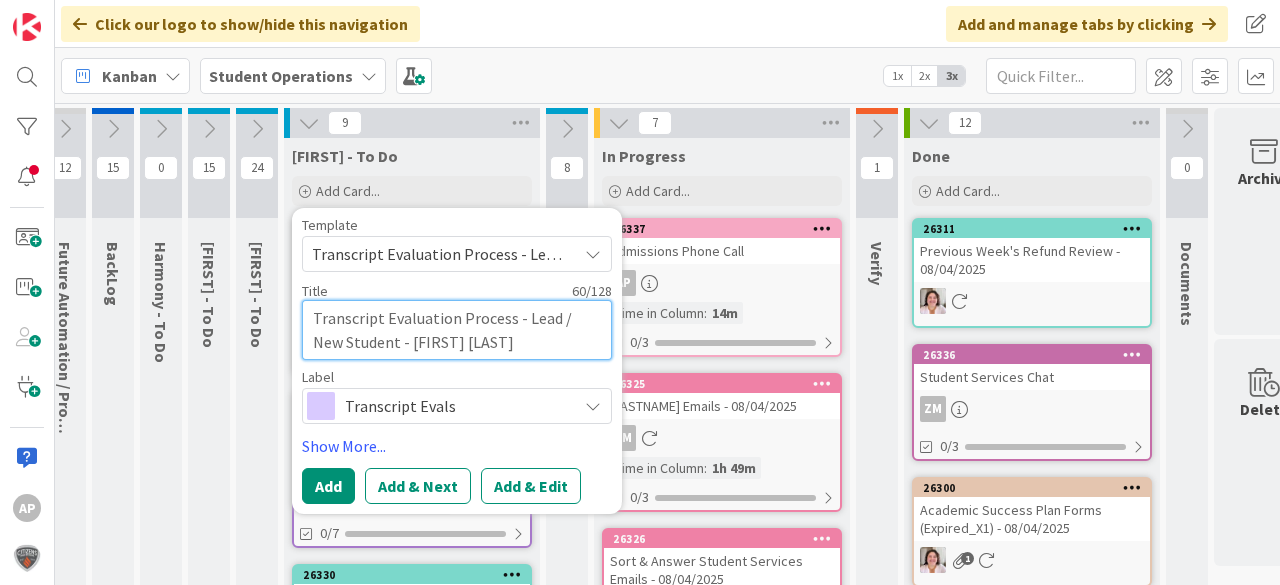 type on "x" 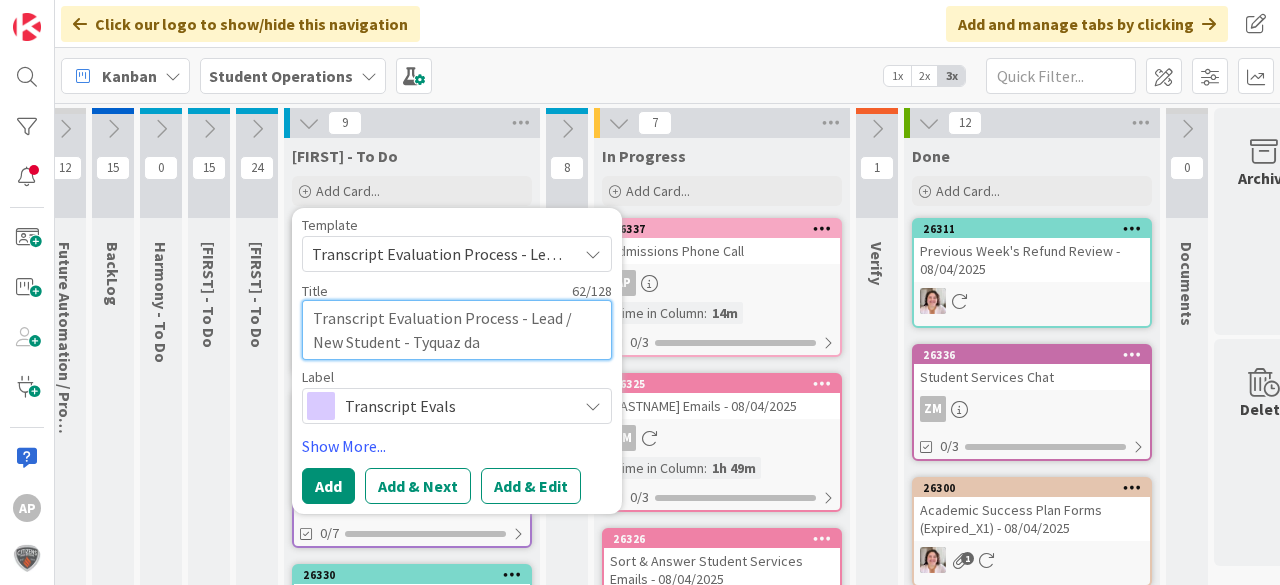 type on "x" 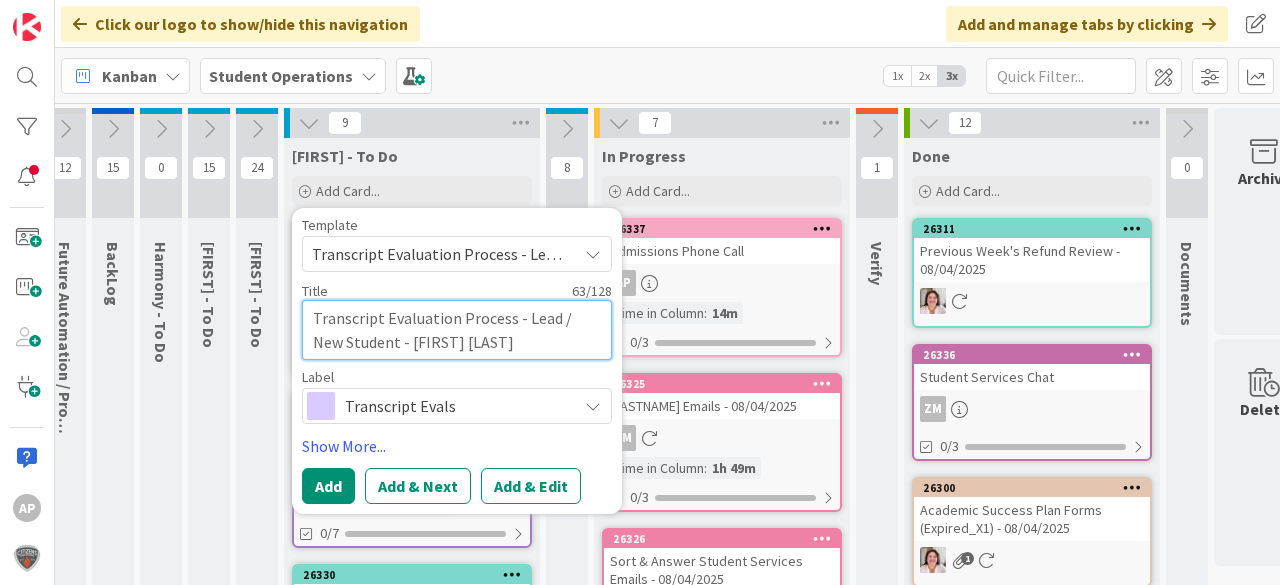 type on "x" 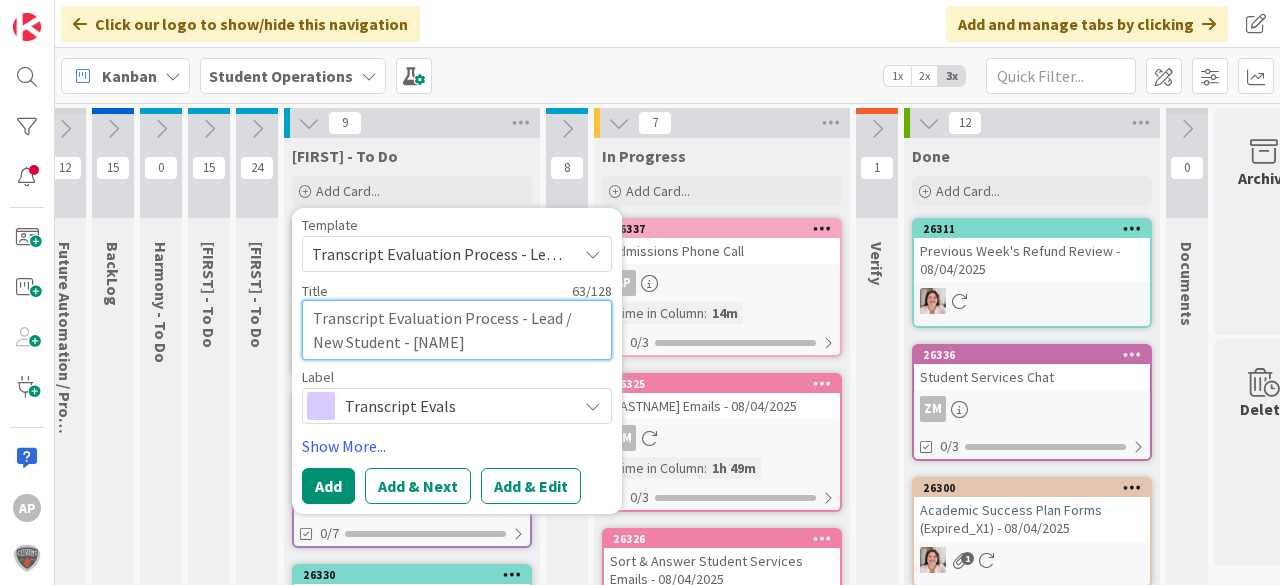 type on "x" 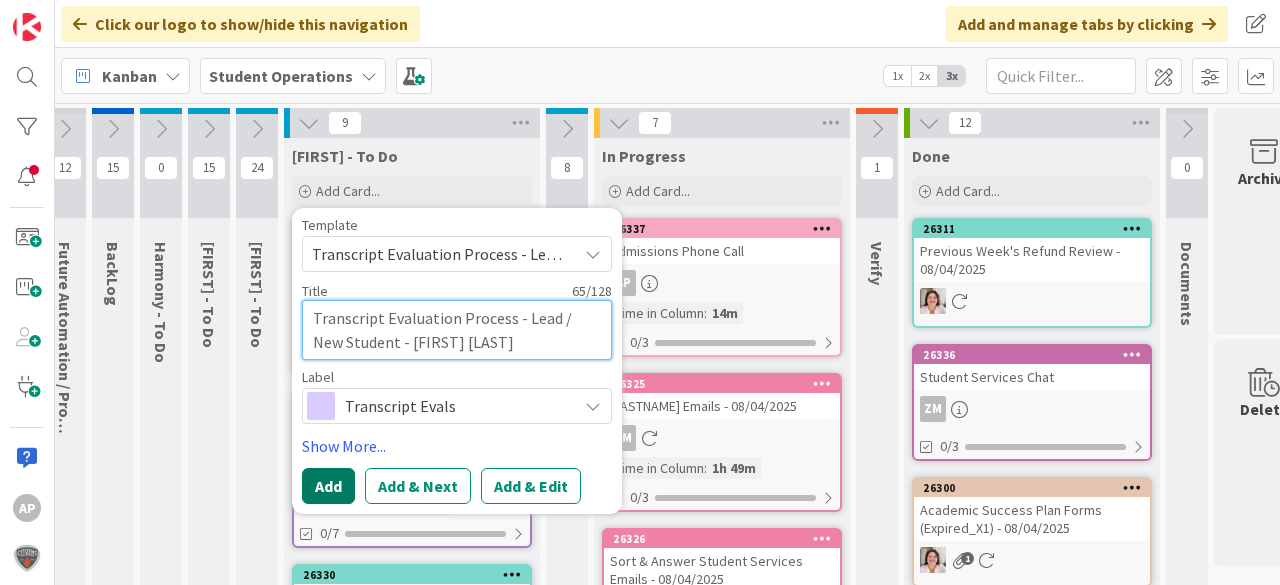 type on "x" 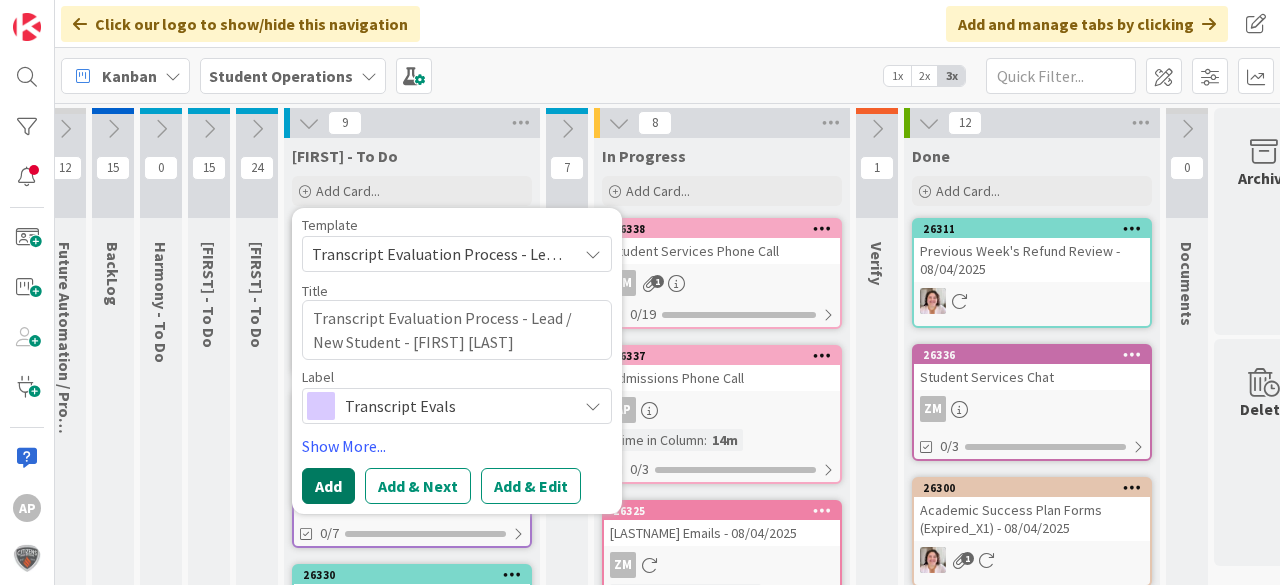 click on "Add" at bounding box center [328, 486] 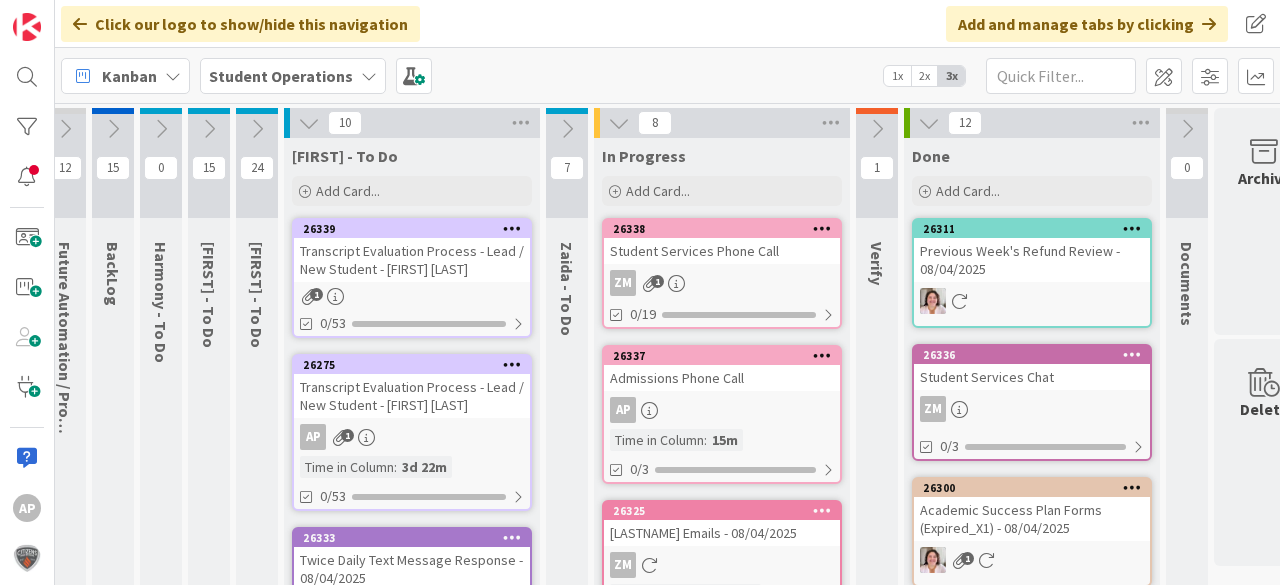 click on "Transcript Evaluation Process - Lead / New Student - [FIRST] [LAST]" at bounding box center [412, 260] 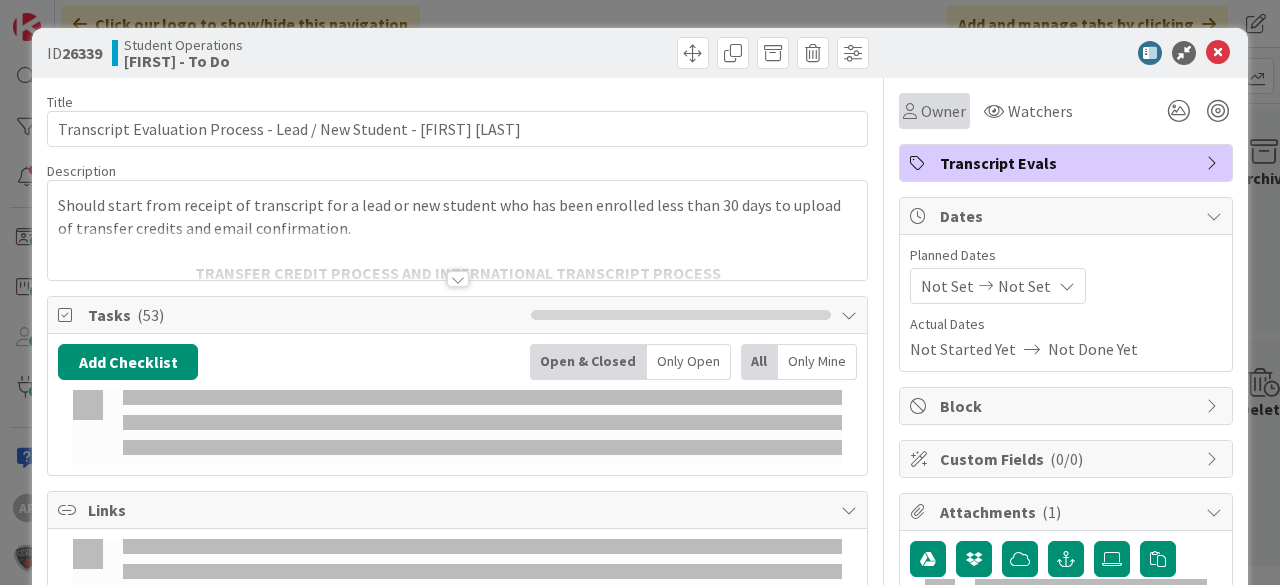 click on "Owner" at bounding box center [934, 111] 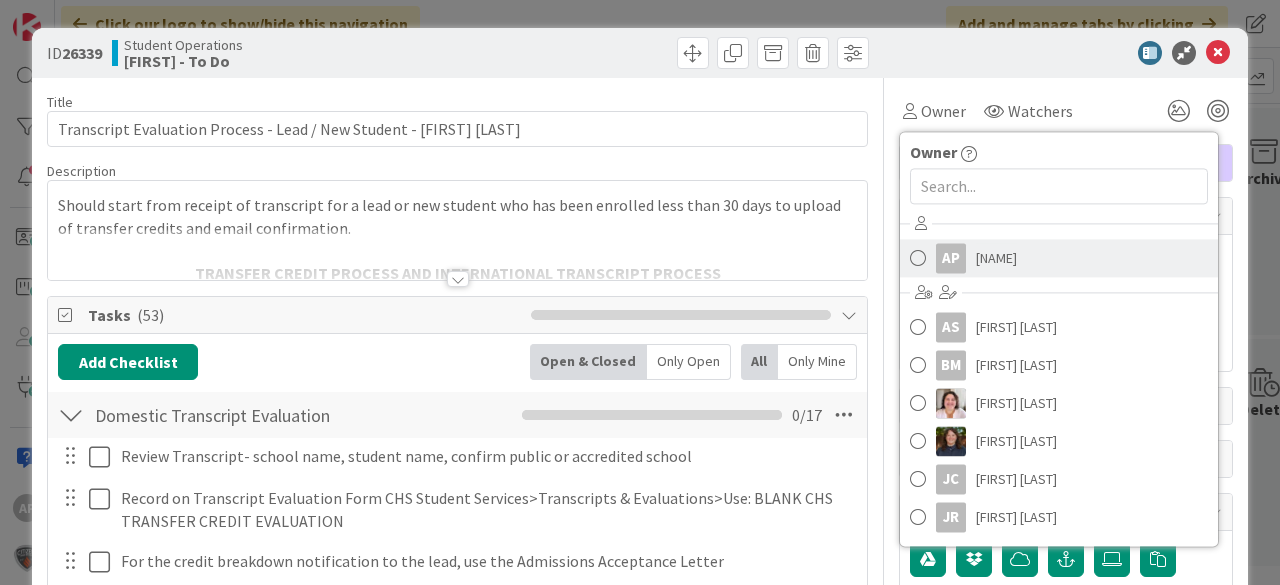 click on "[NAME]" at bounding box center (996, 258) 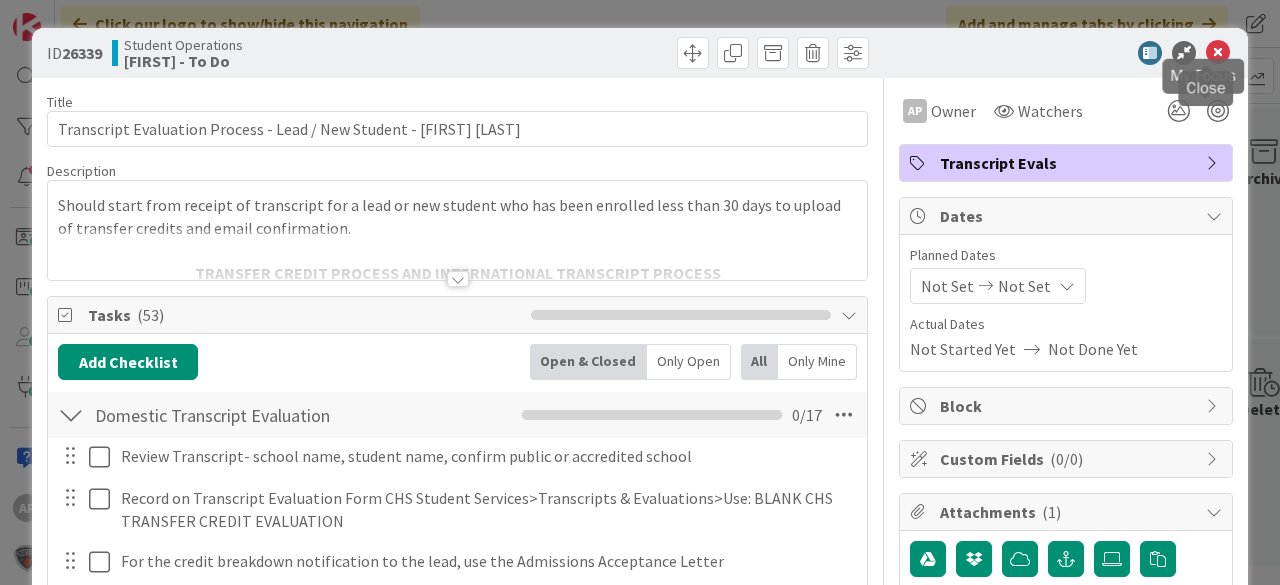 click at bounding box center [1218, 53] 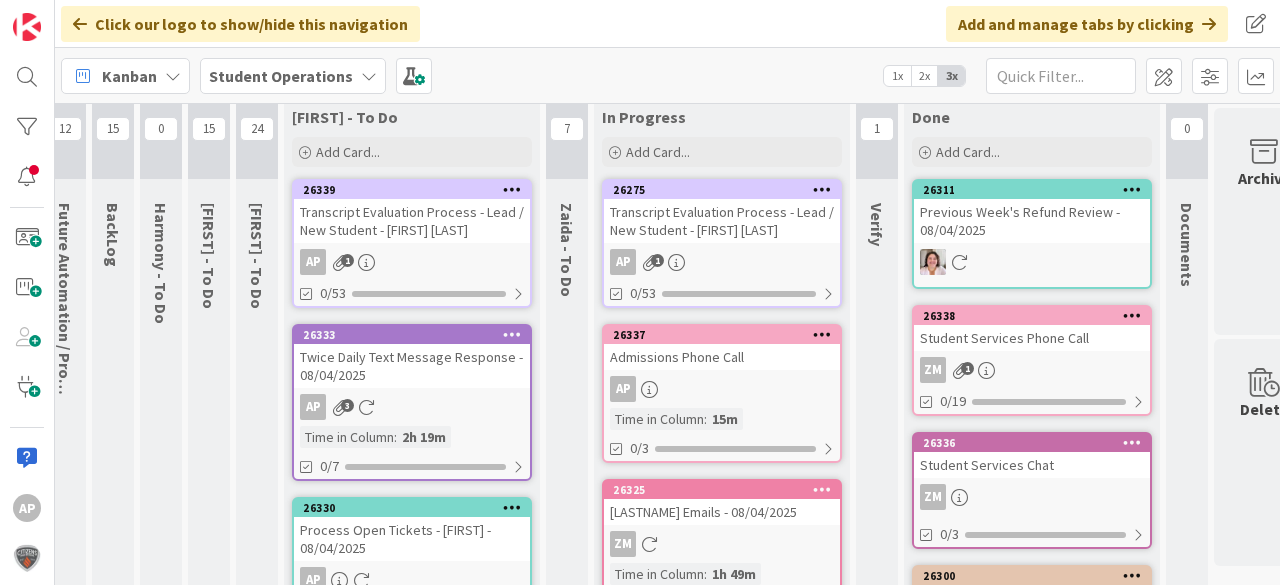 scroll, scrollTop: 0, scrollLeft: 18, axis: horizontal 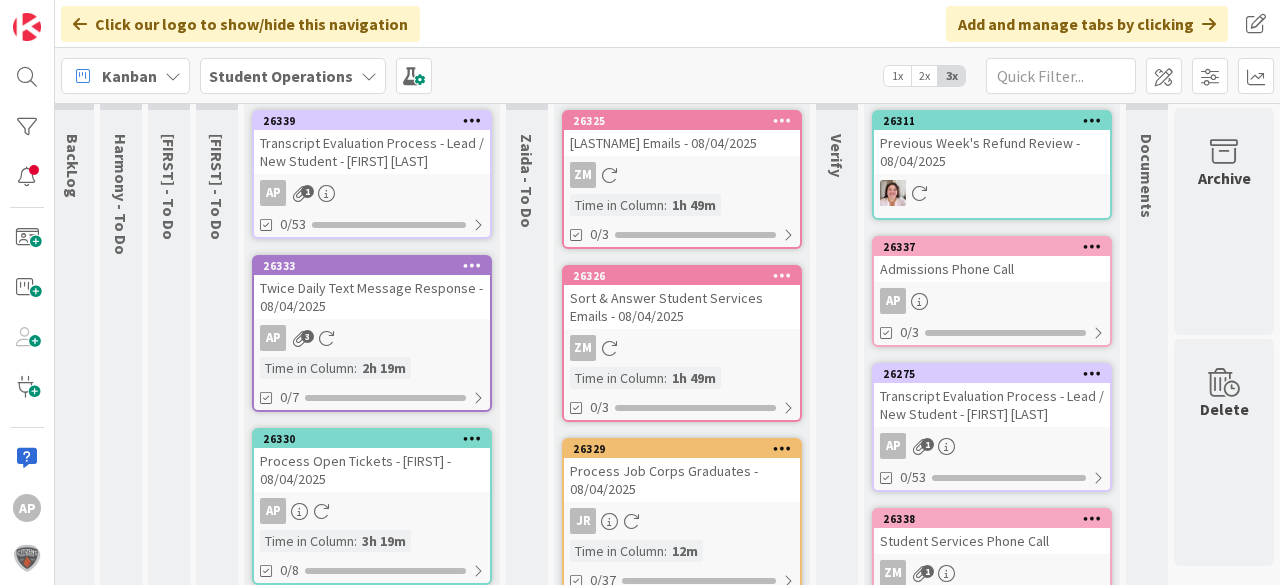 click on "26337 Admissions Phone Call  AP 0/3" at bounding box center [992, 291] 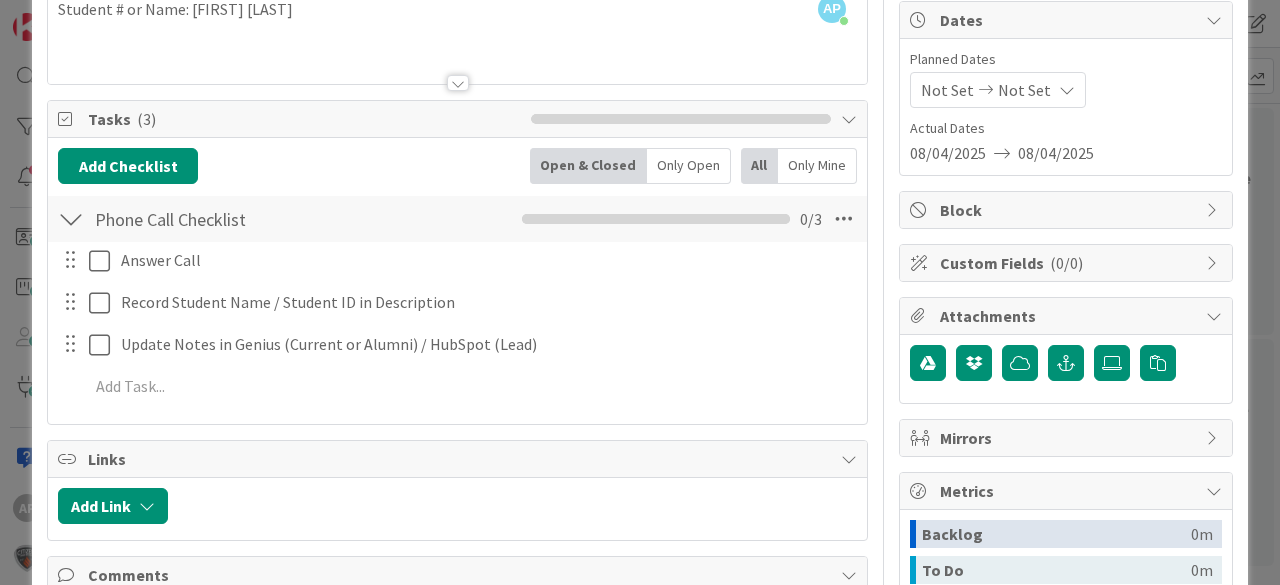 scroll, scrollTop: 240, scrollLeft: 0, axis: vertical 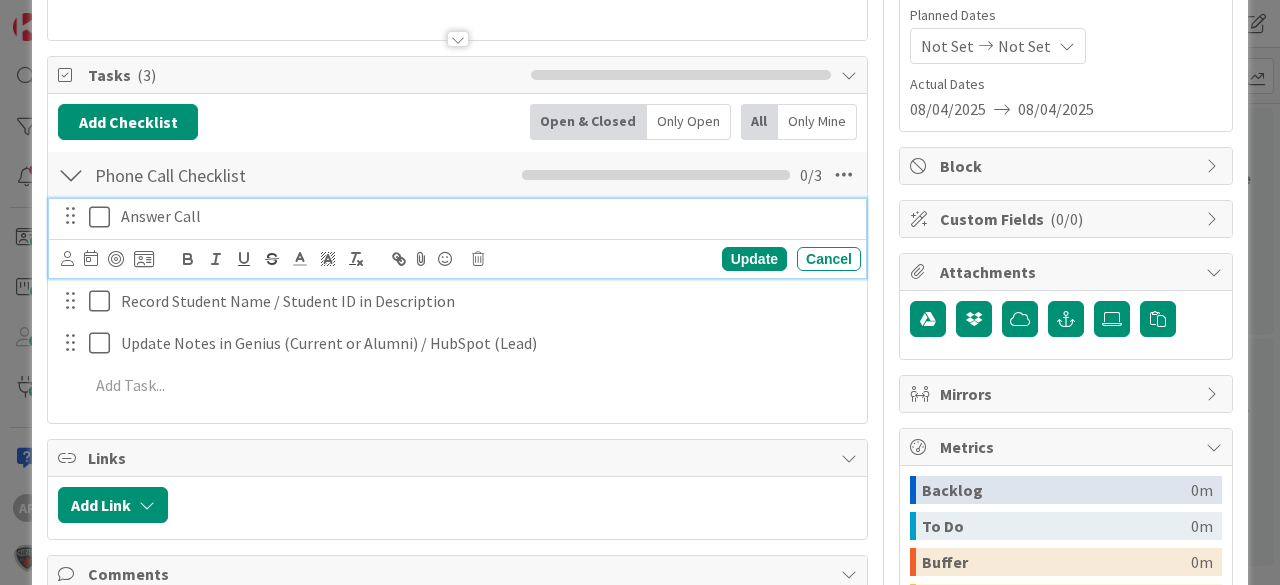 click at bounding box center (104, 217) 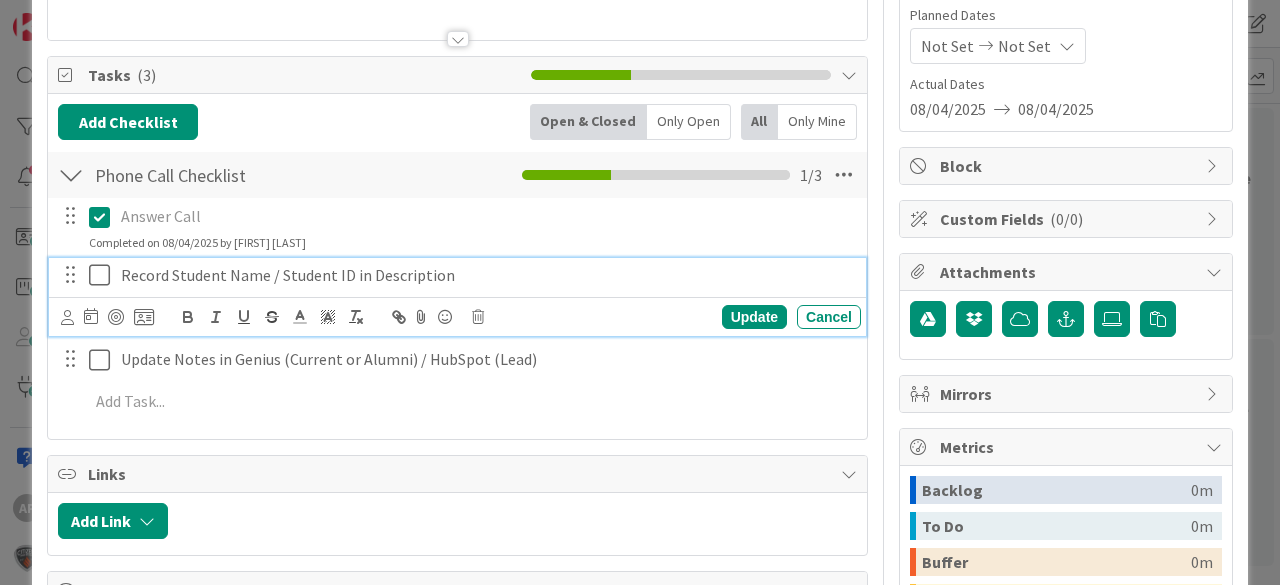 click at bounding box center [104, 275] 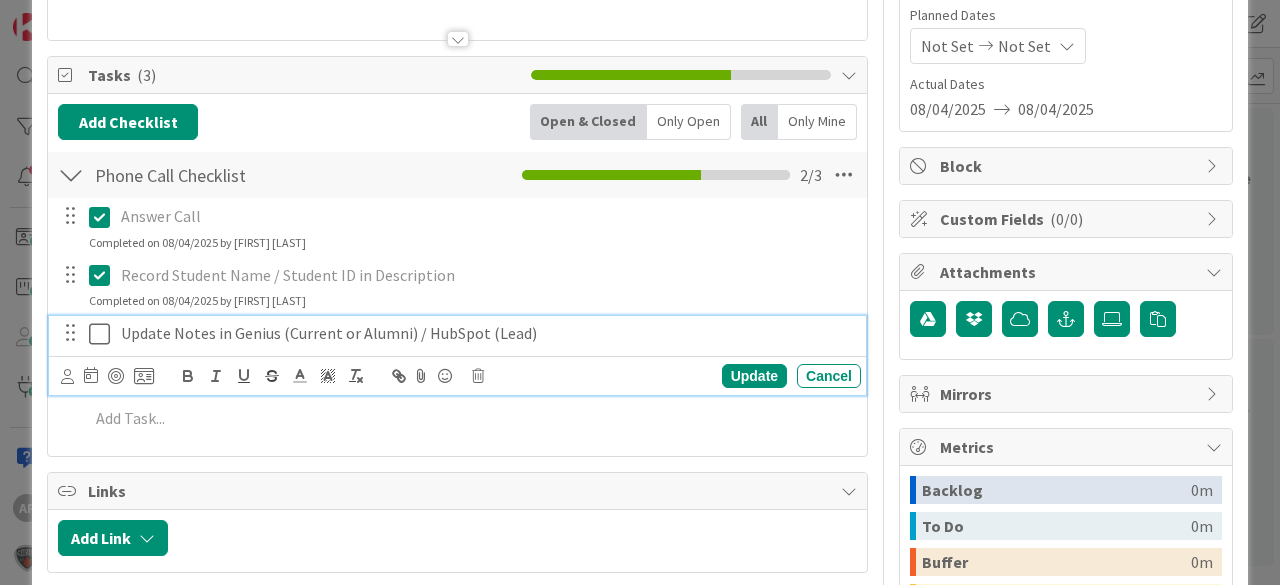 click at bounding box center [104, 334] 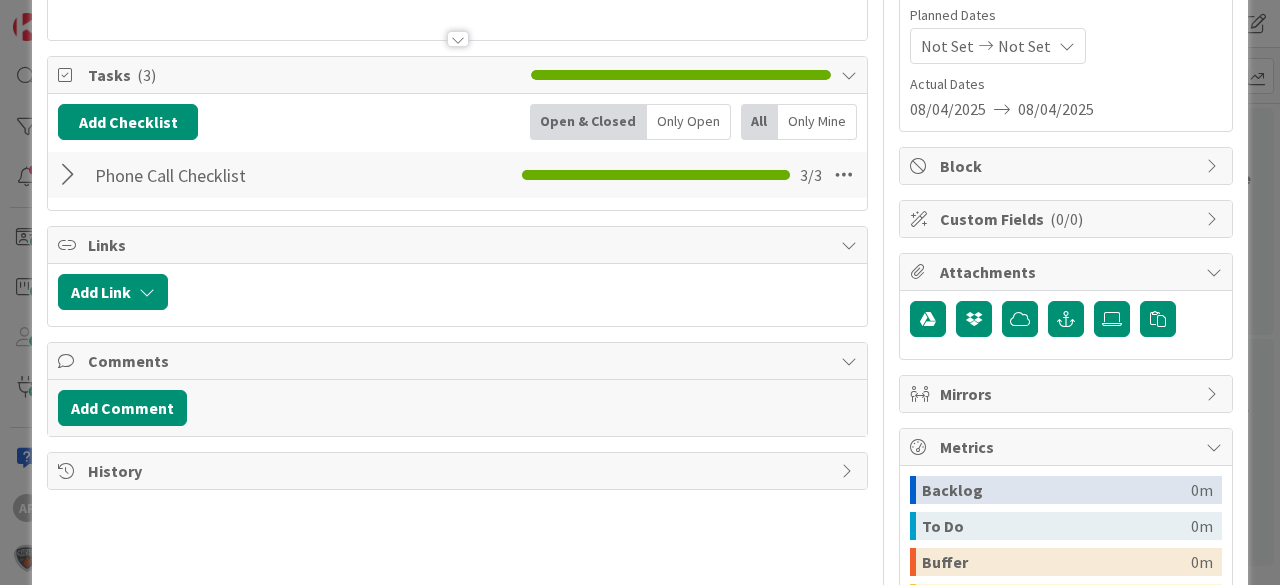 scroll, scrollTop: 0, scrollLeft: 0, axis: both 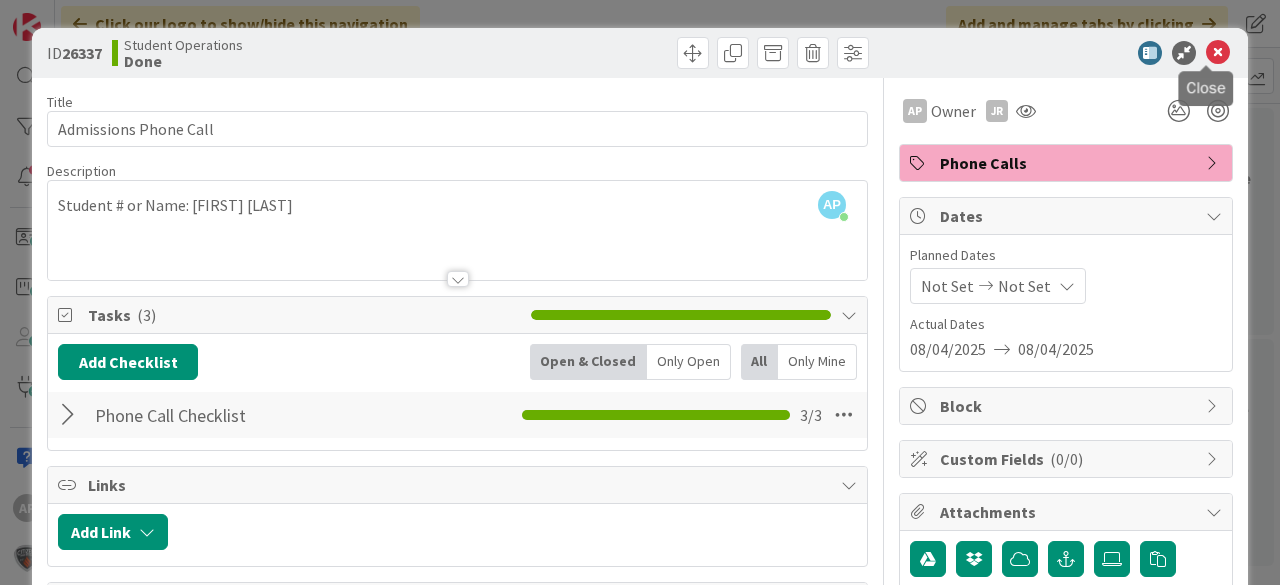 click at bounding box center [1218, 53] 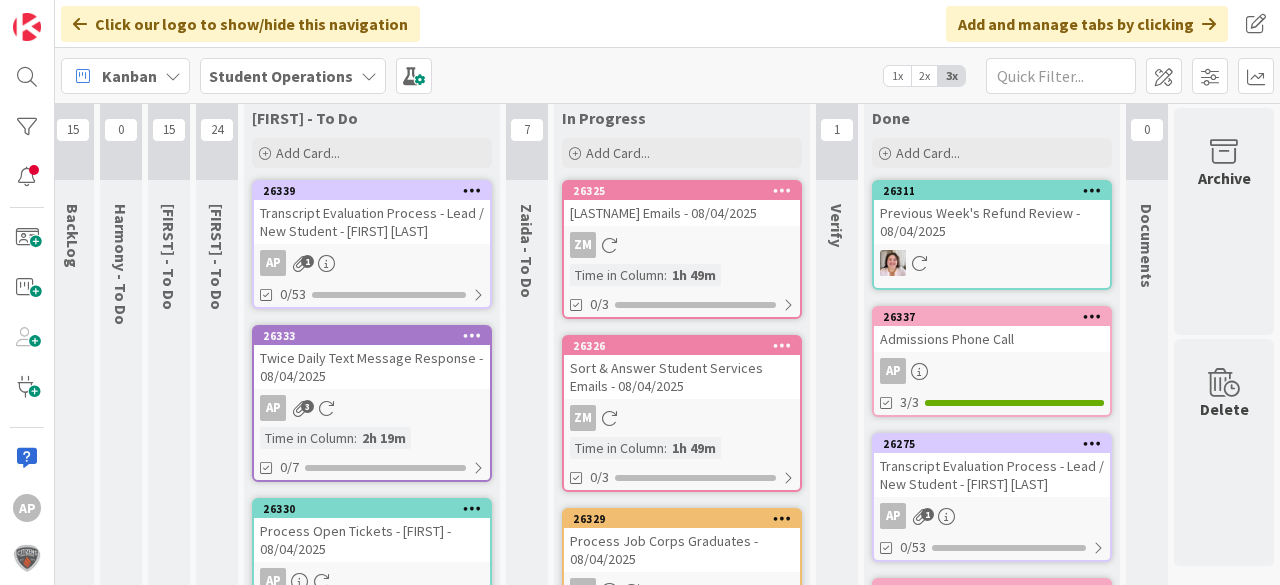 scroll, scrollTop: 0, scrollLeft: 58, axis: horizontal 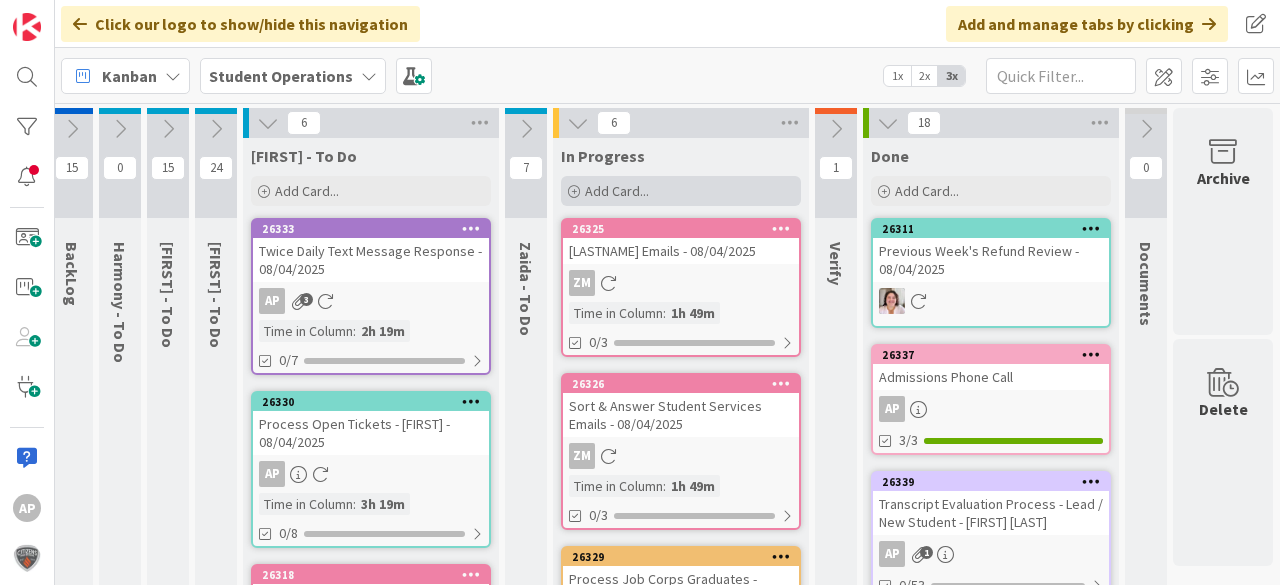 click on "Add Card..." at bounding box center (617, 191) 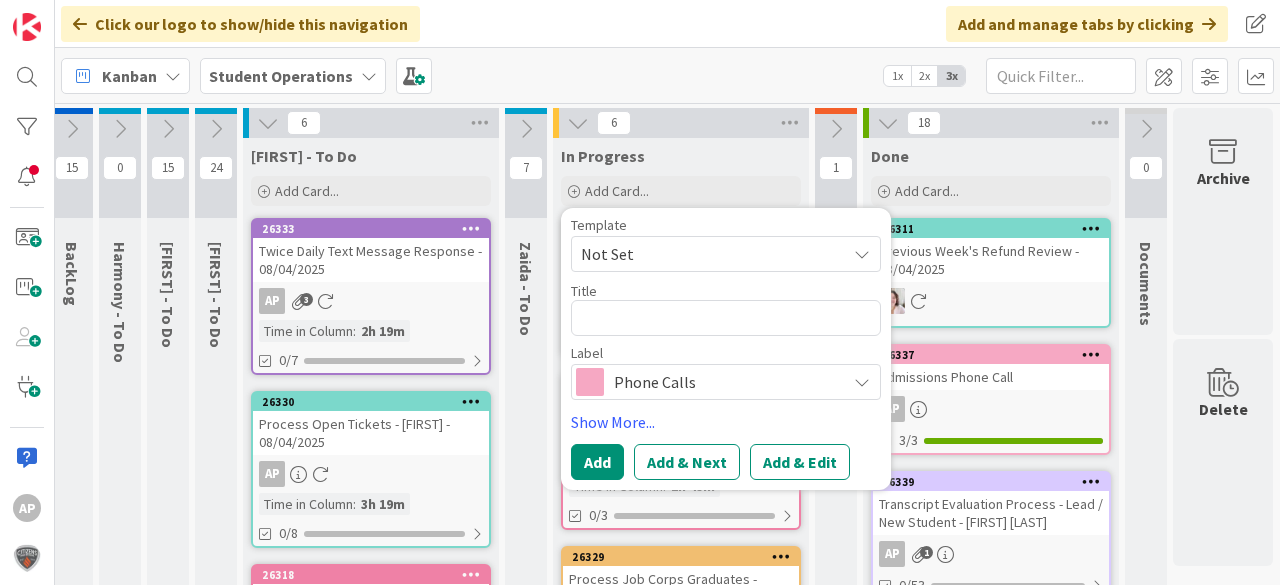 click on "Not Set" at bounding box center (706, 254) 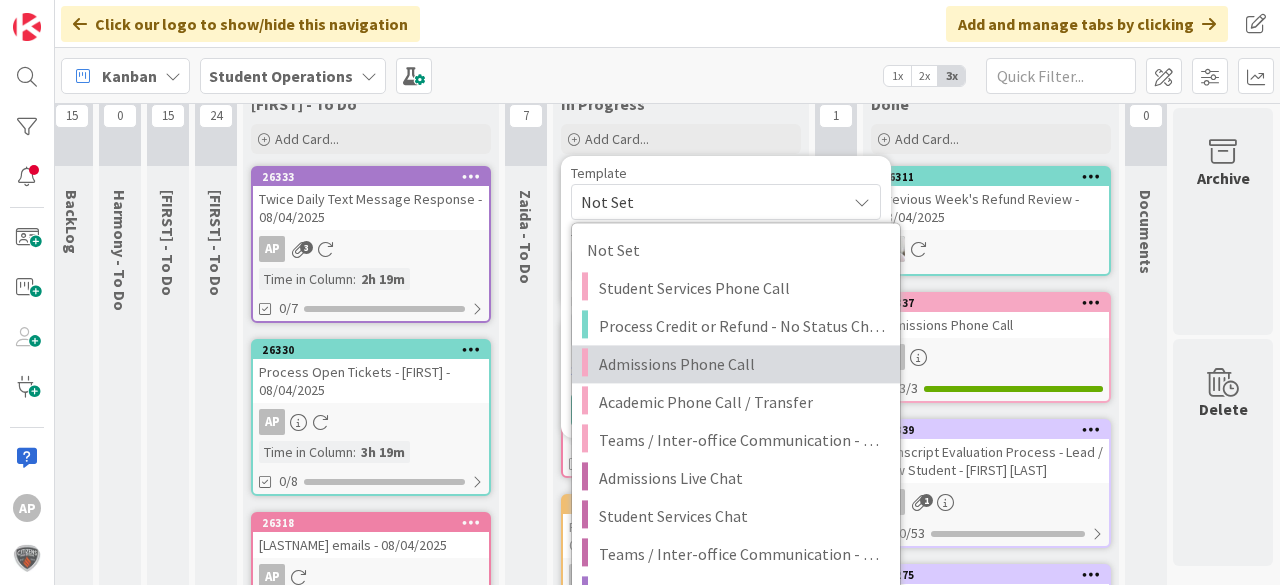 scroll, scrollTop: 240, scrollLeft: 66, axis: both 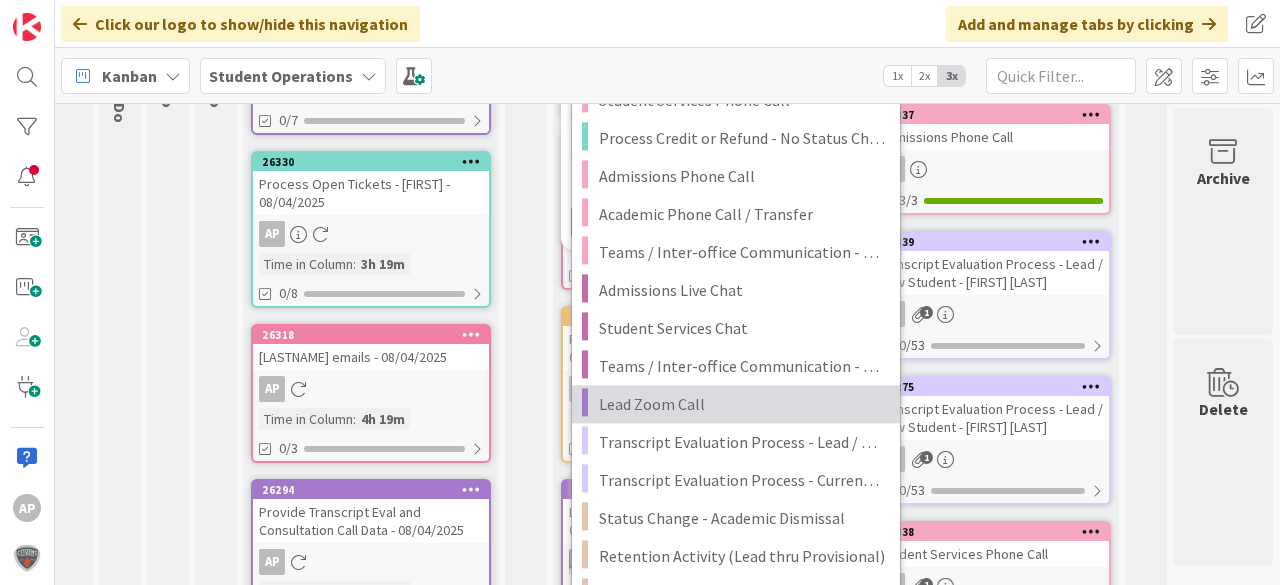 click on "Lead Zoom Call" at bounding box center (742, 404) 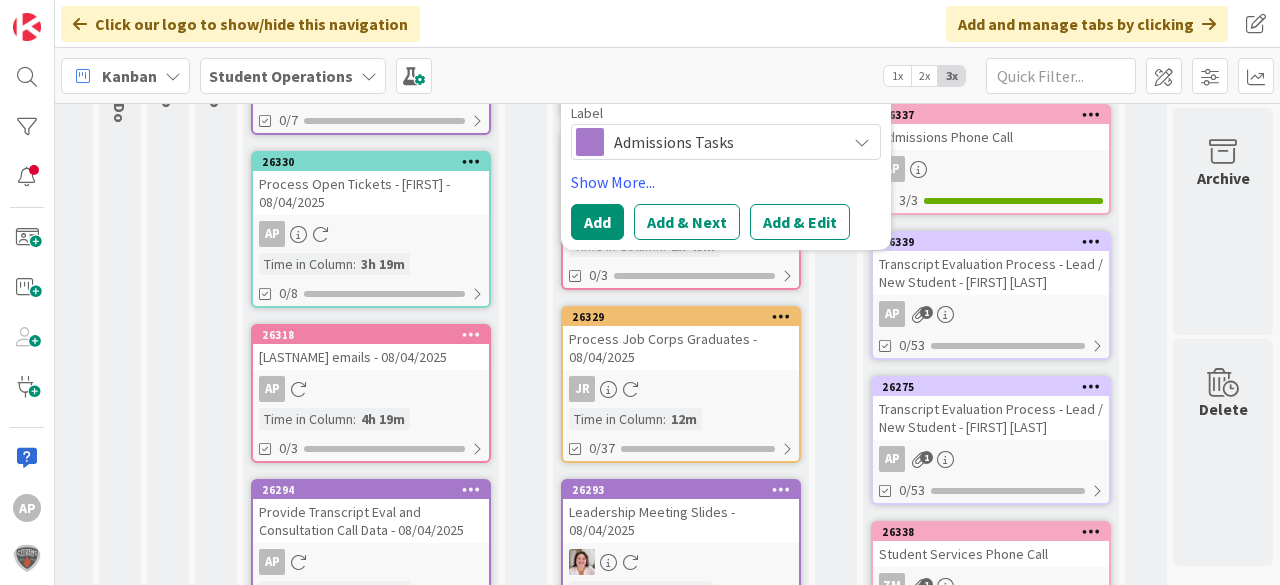 scroll, scrollTop: 80, scrollLeft: 66, axis: both 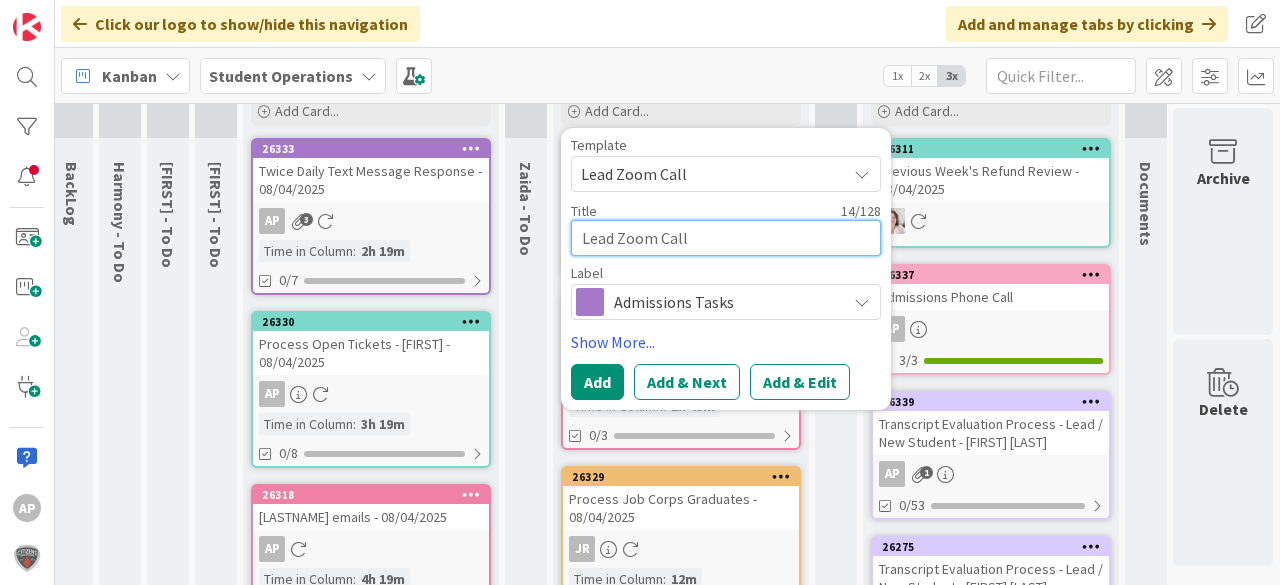 click on "Lead Zoom Call" at bounding box center [726, 238] 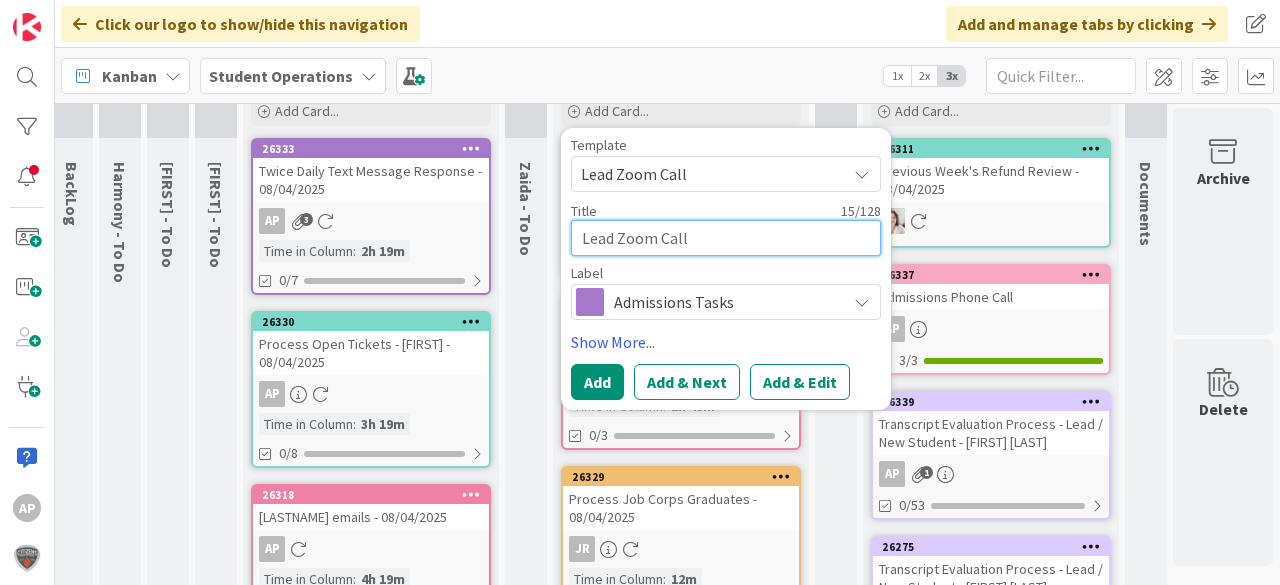 type on "x" 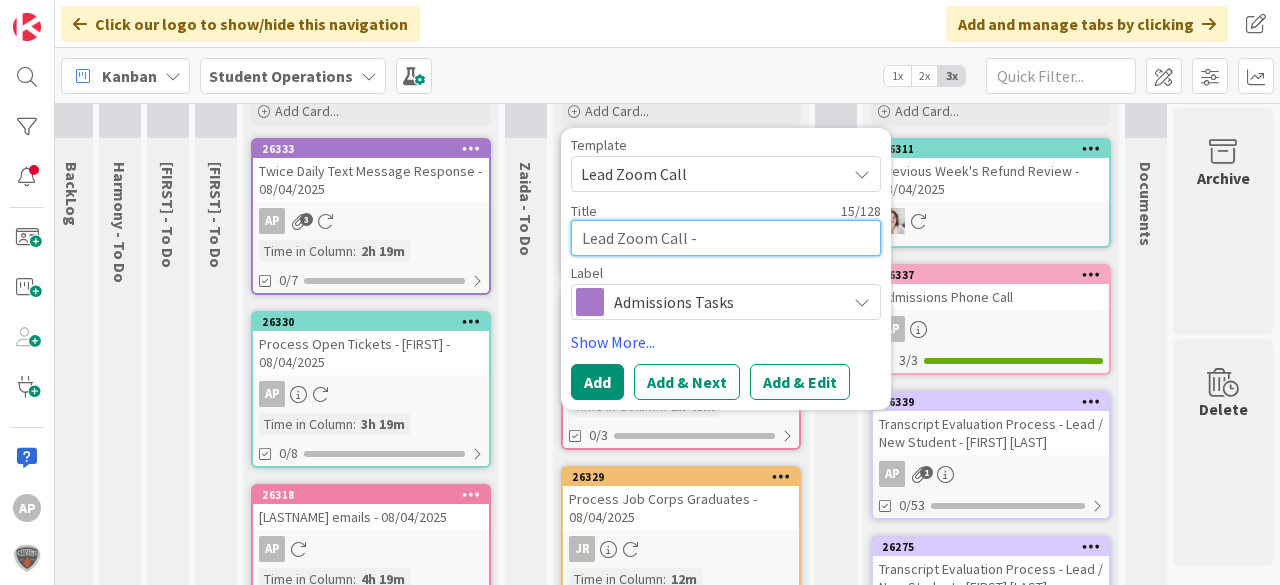 type on "x" 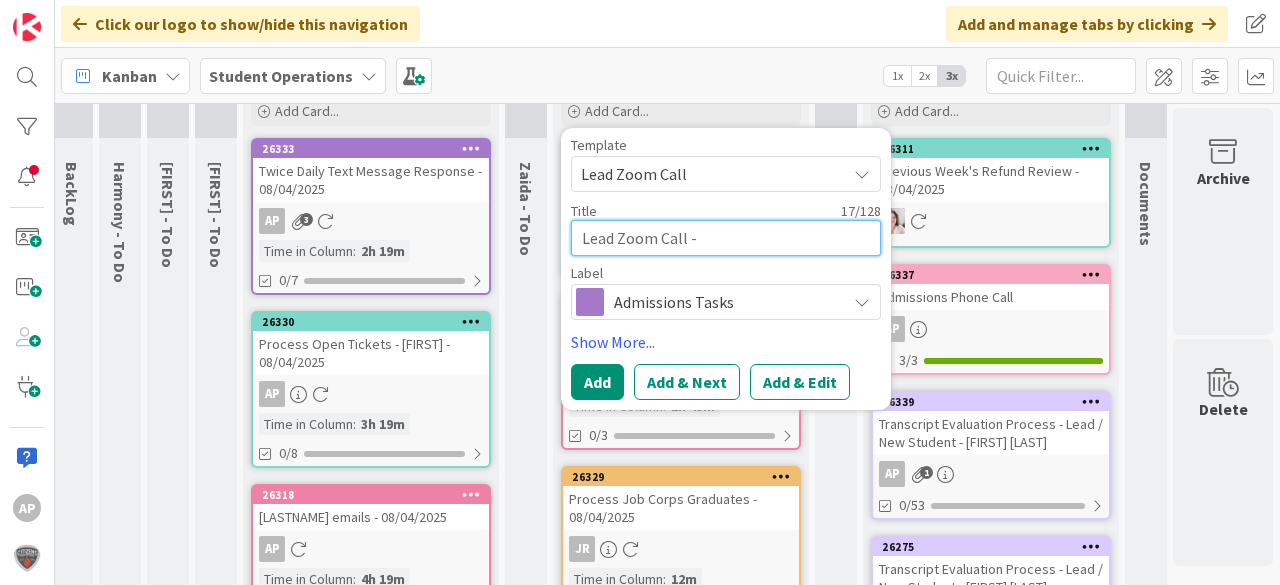 type on "x" 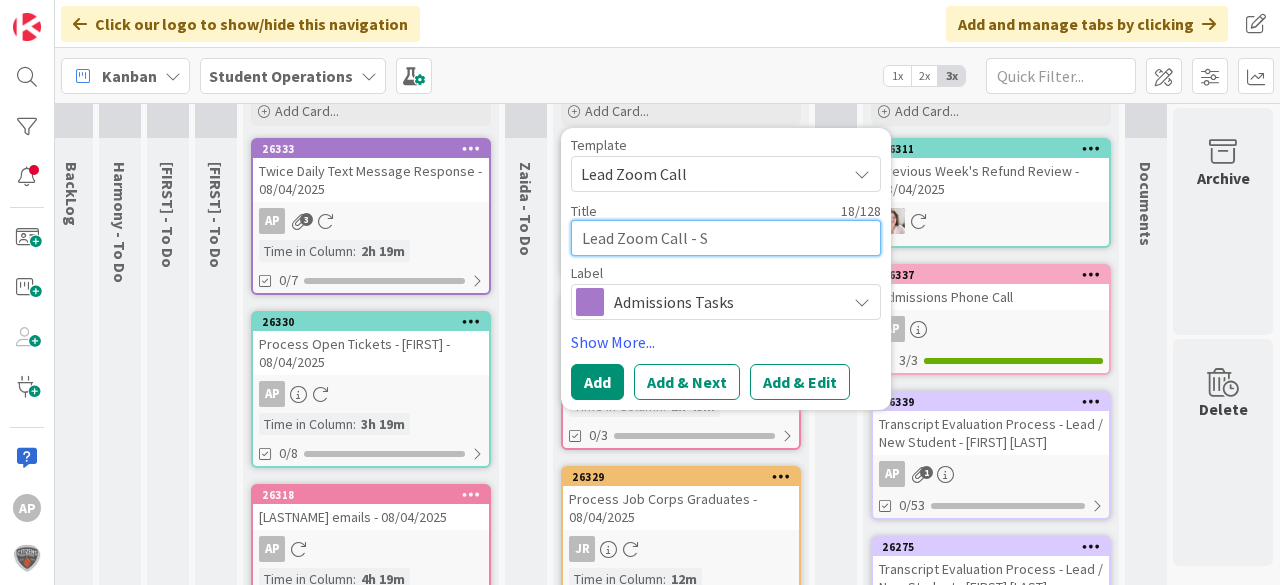 type on "x" 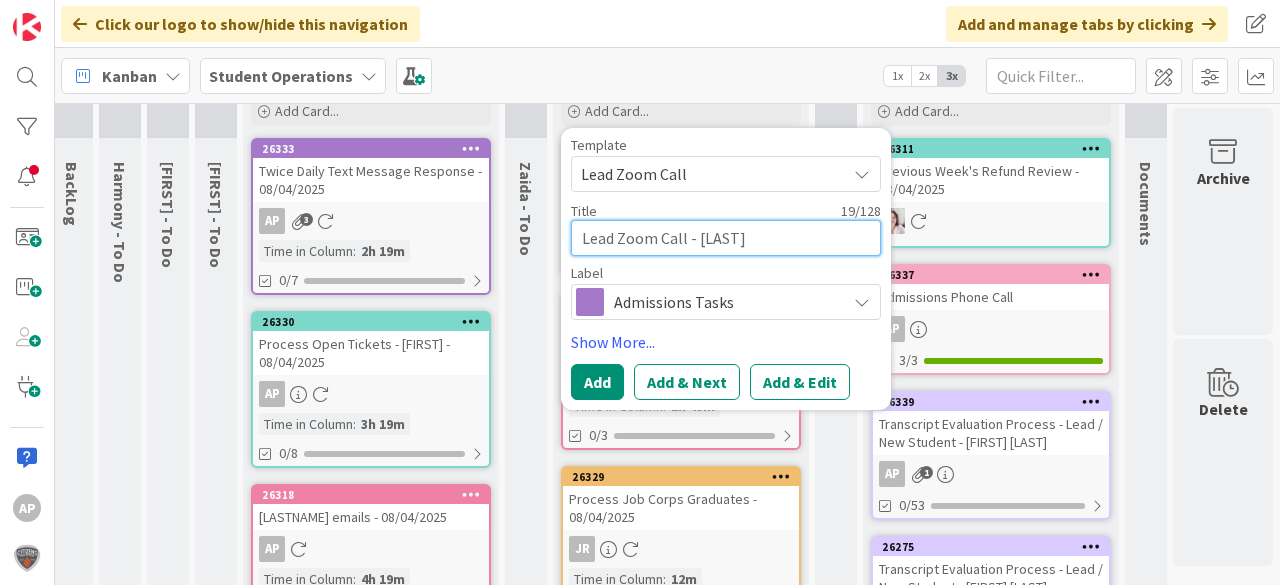 type on "x" 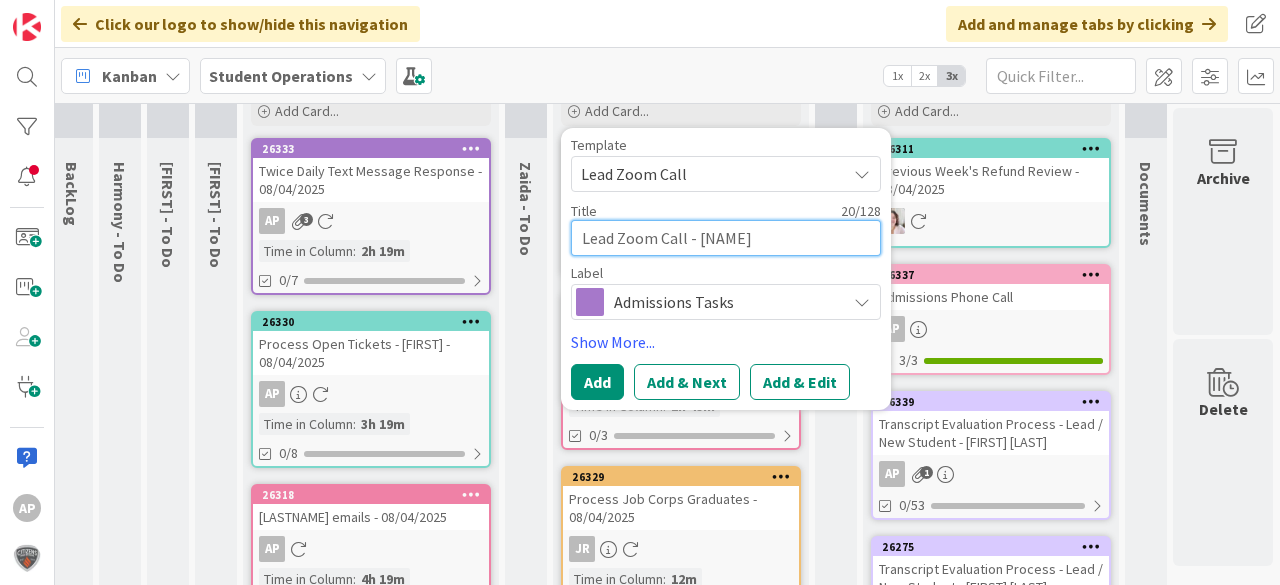 type on "x" 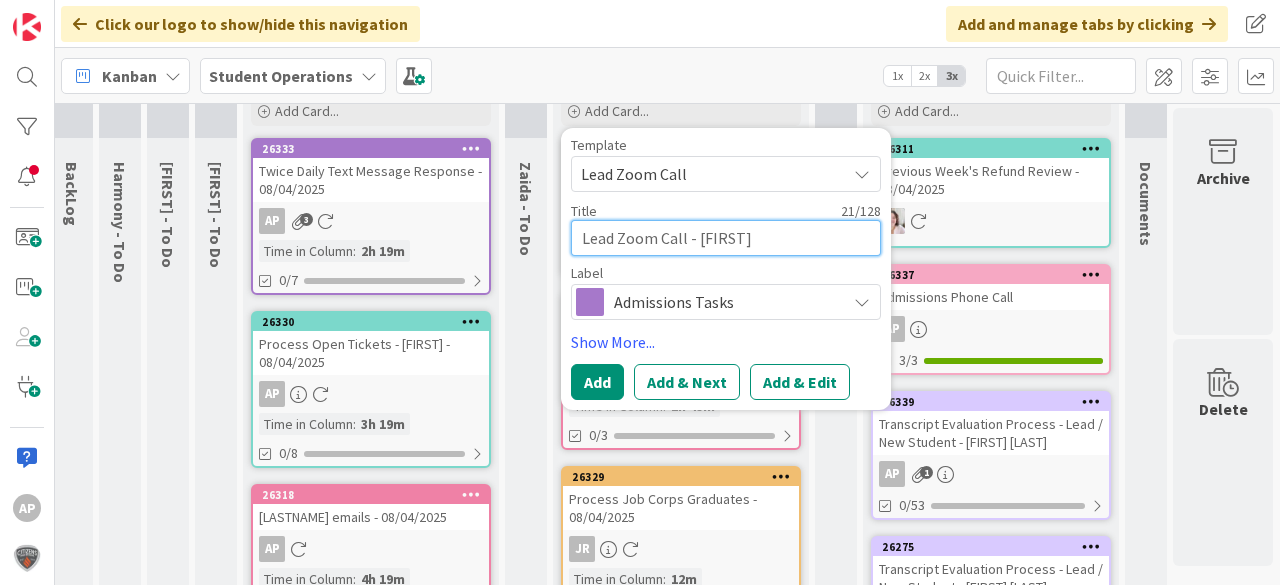 type on "x" 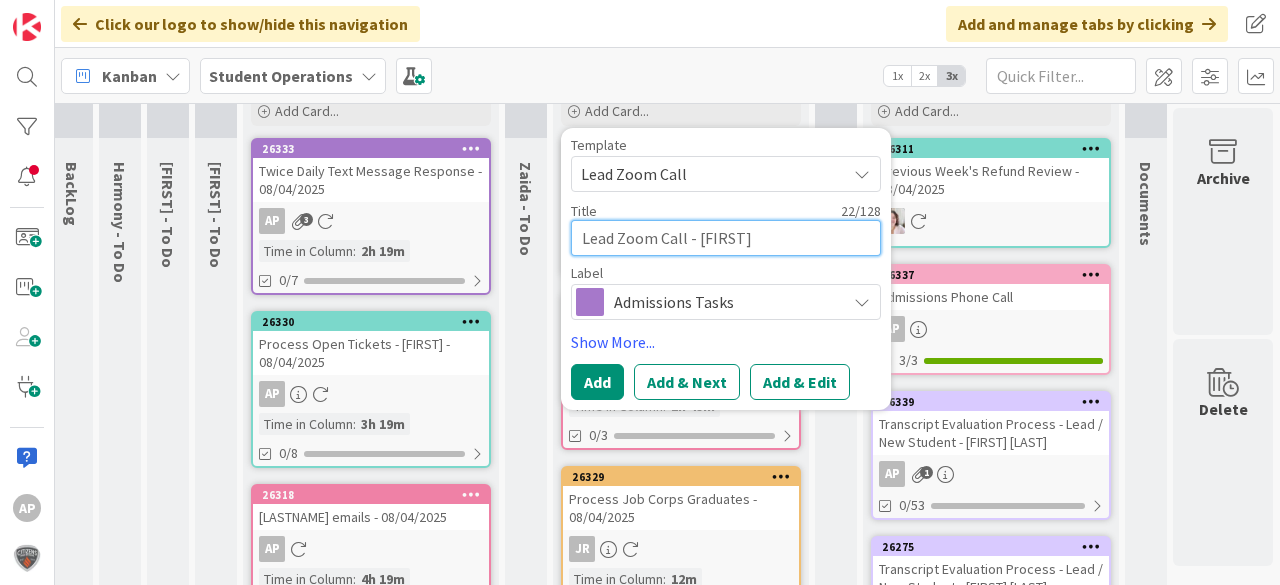 type on "x" 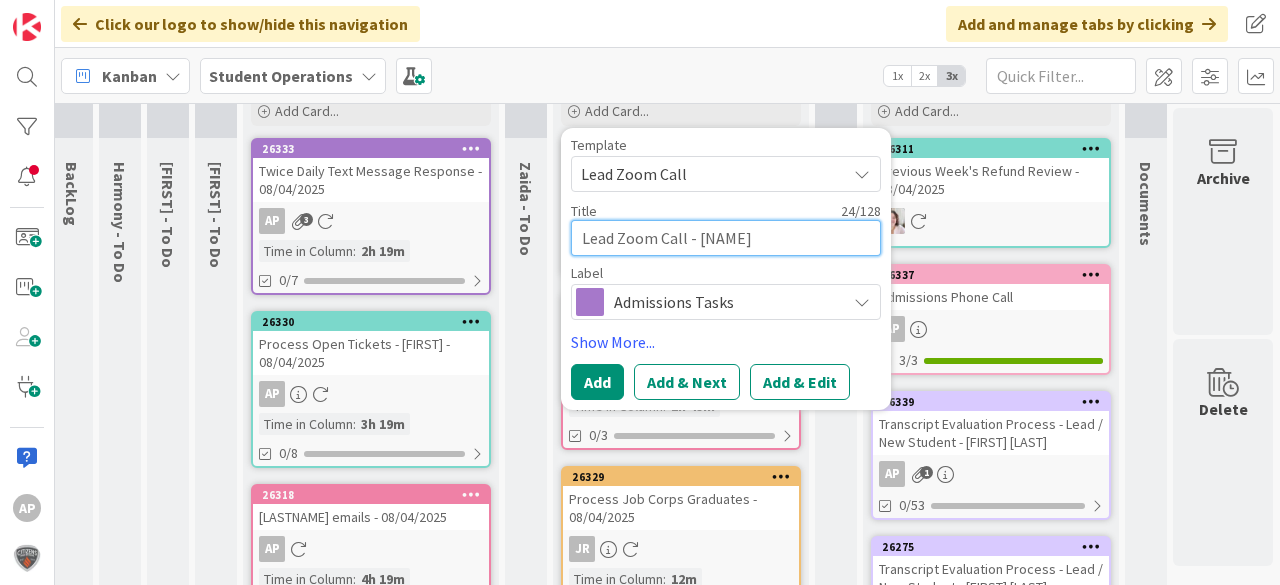 type on "x" 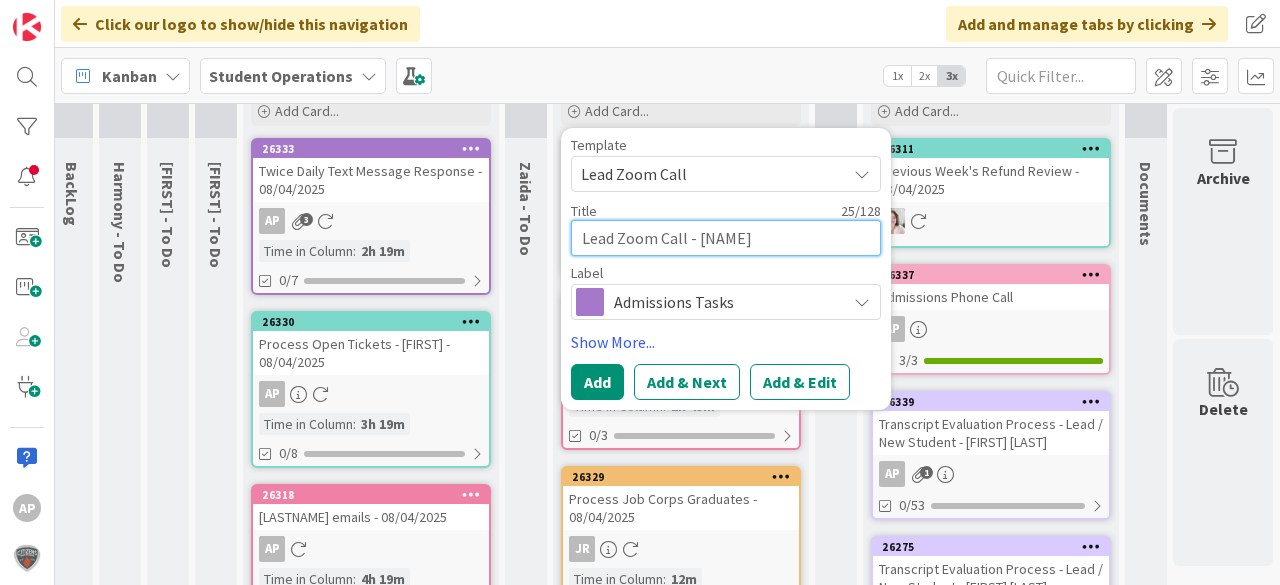 type on "x" 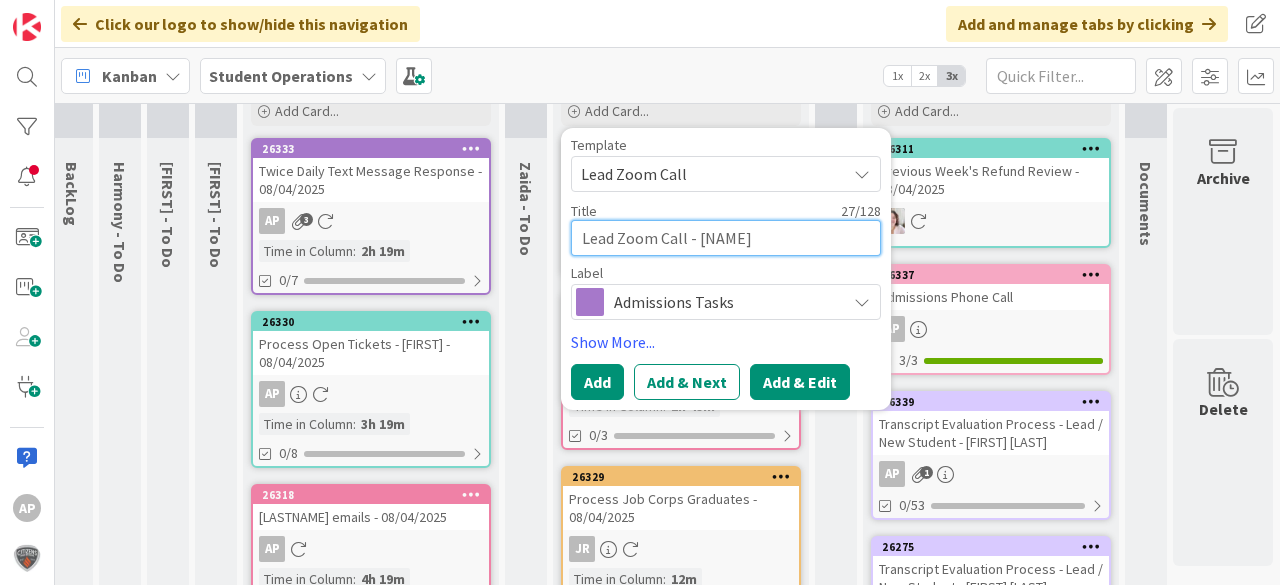 type on "Lead Zoom Call - [NAME]" 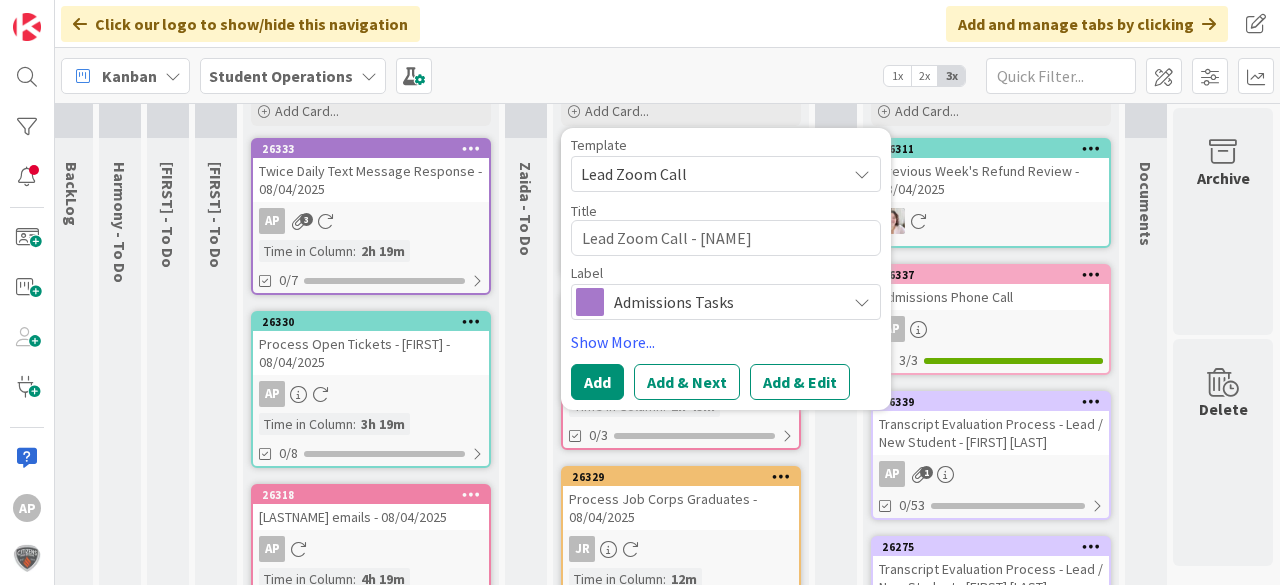 click on "Add & Edit" at bounding box center [800, 382] 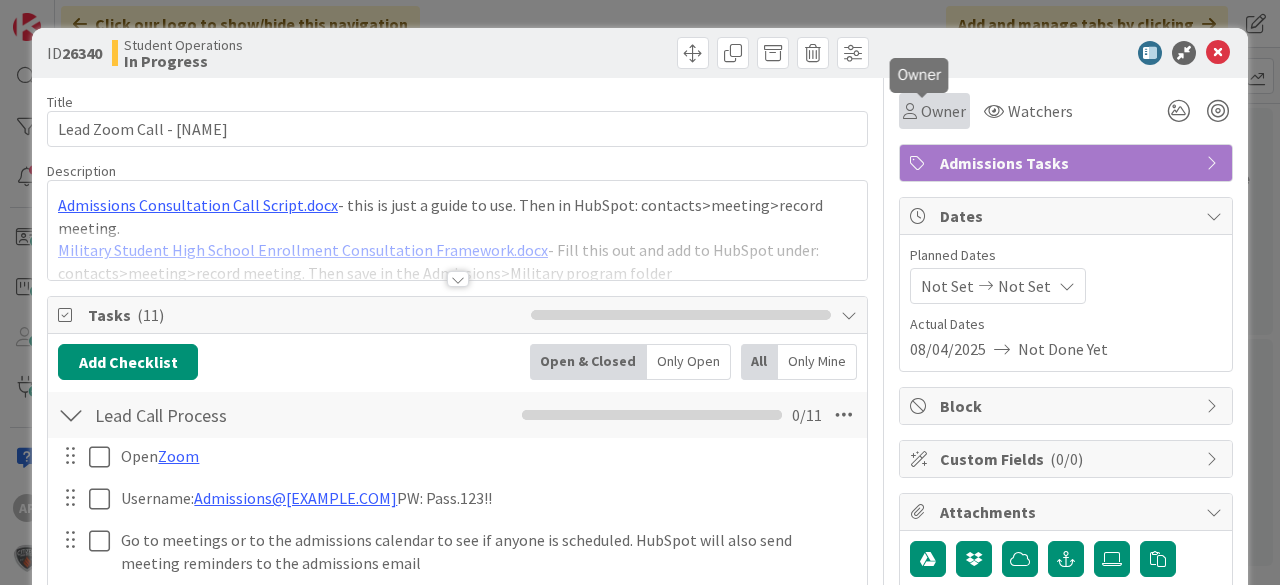 click on "Owner" at bounding box center [943, 111] 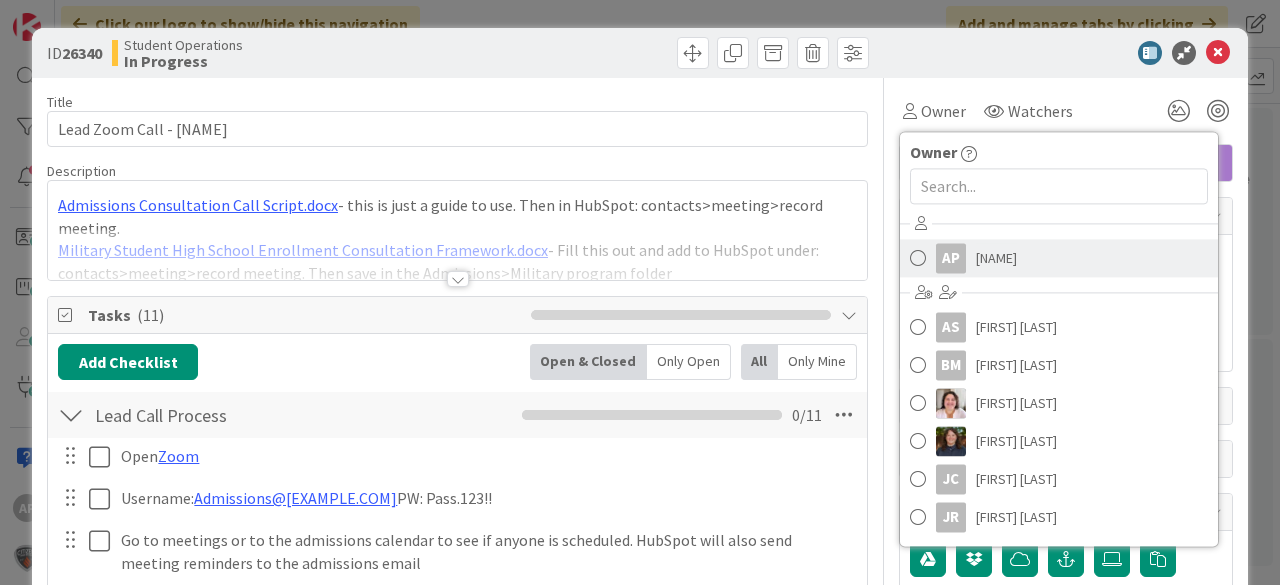 click on "[NAME]" at bounding box center [996, 258] 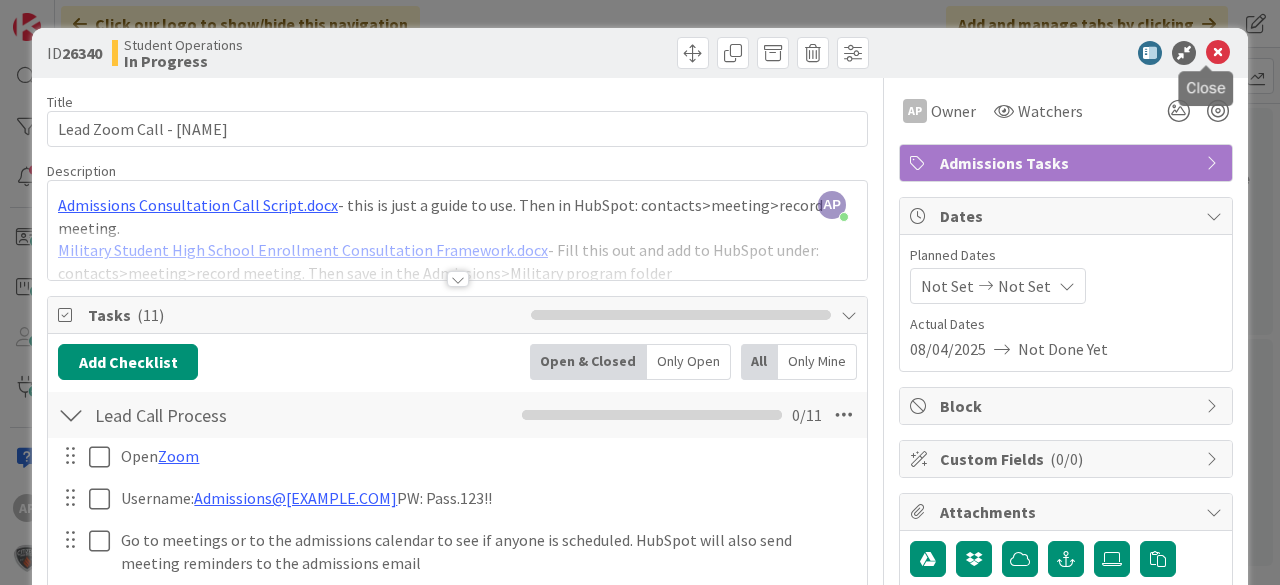 click at bounding box center [1218, 53] 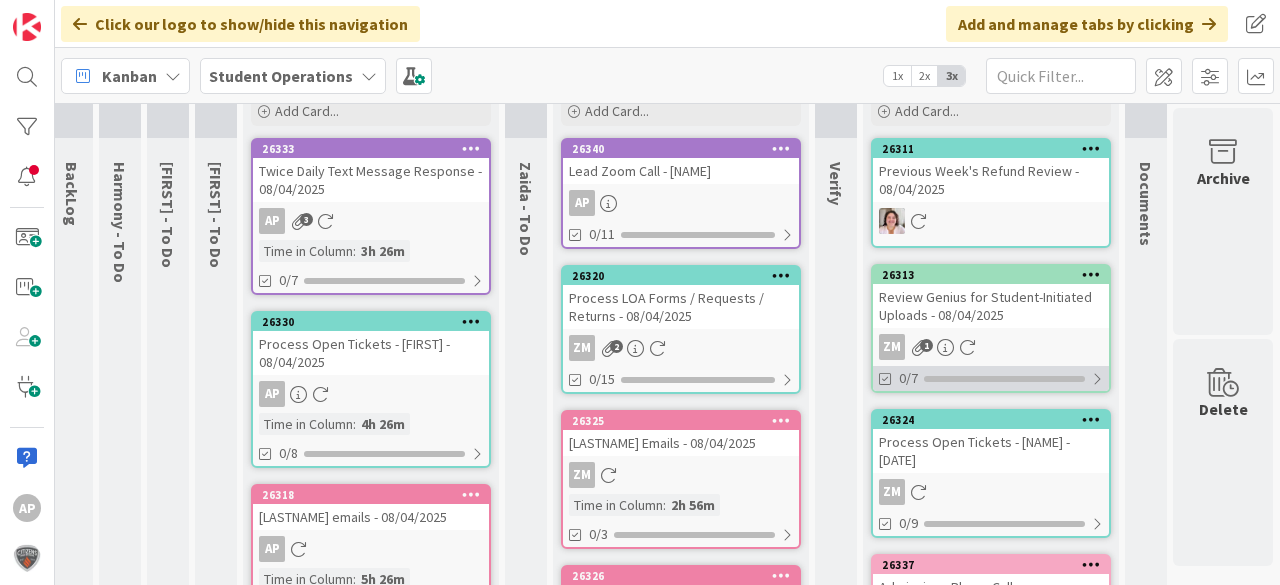 scroll, scrollTop: 0, scrollLeft: 66, axis: horizontal 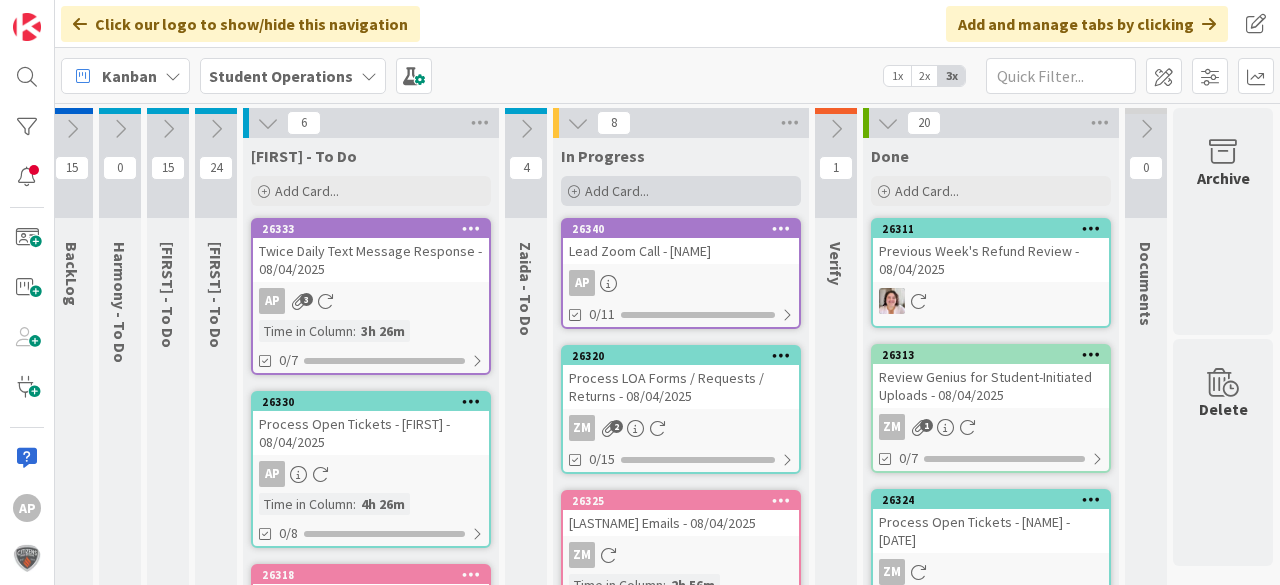 click on "Add Card..." at bounding box center (617, 191) 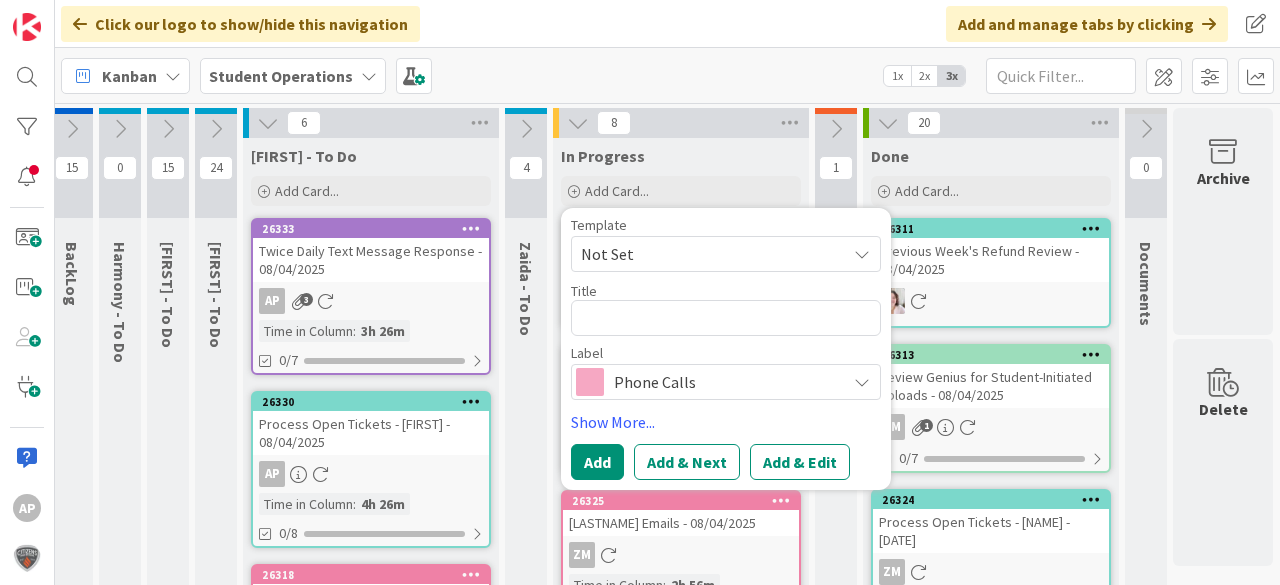 click on "Not Set" at bounding box center [706, 254] 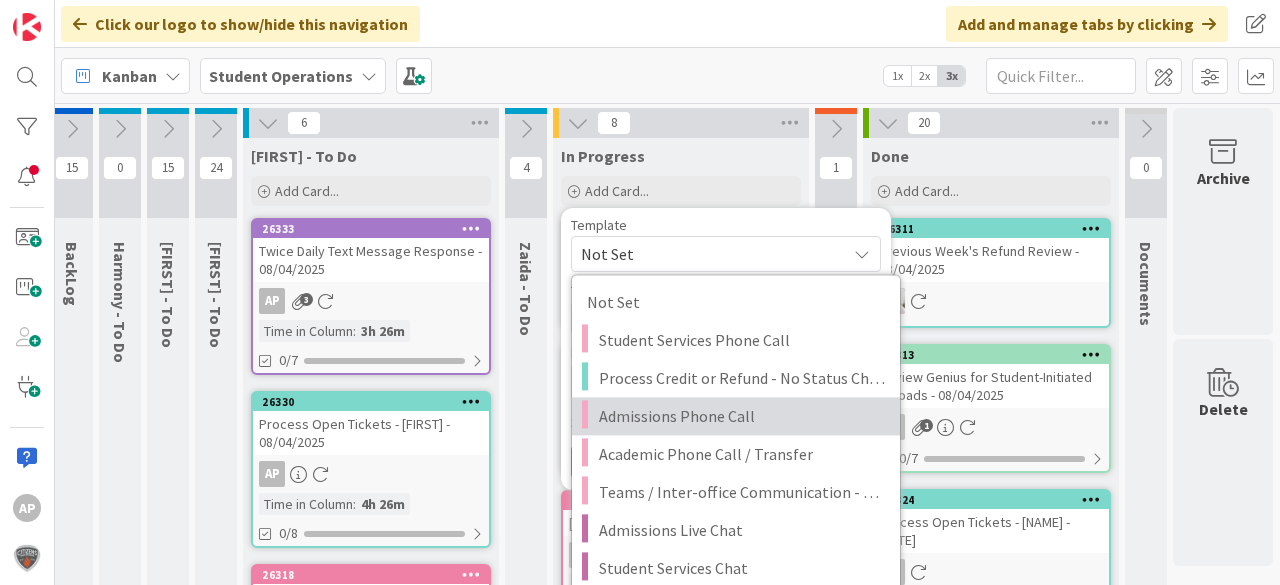 click on "Admissions Phone Call" at bounding box center (742, 416) 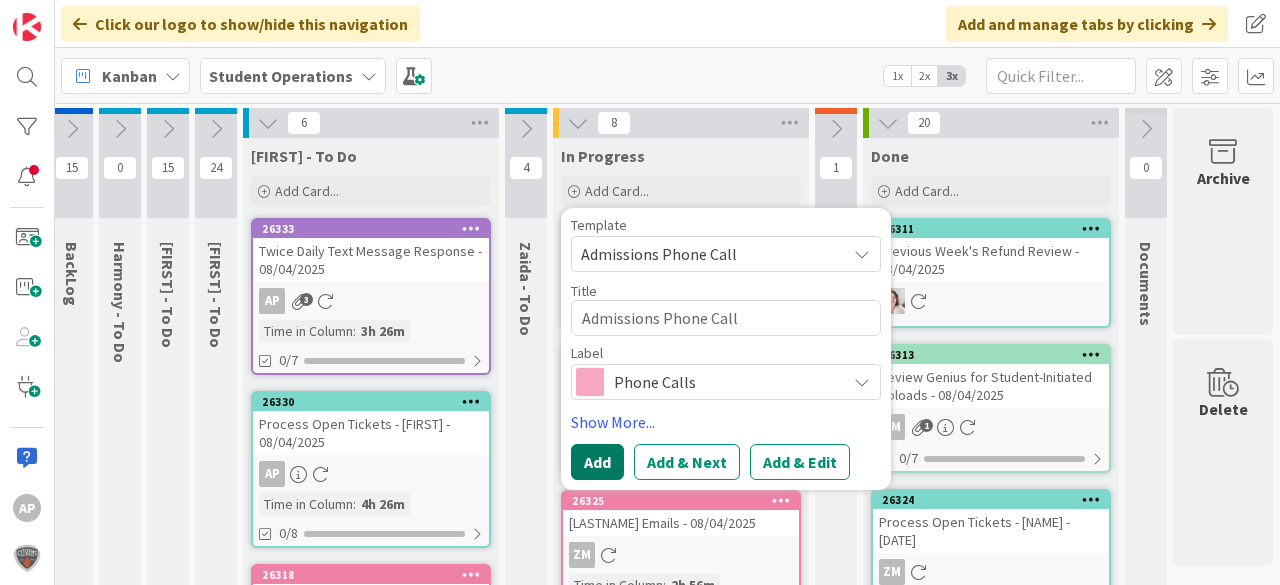 click on "Add" at bounding box center (597, 462) 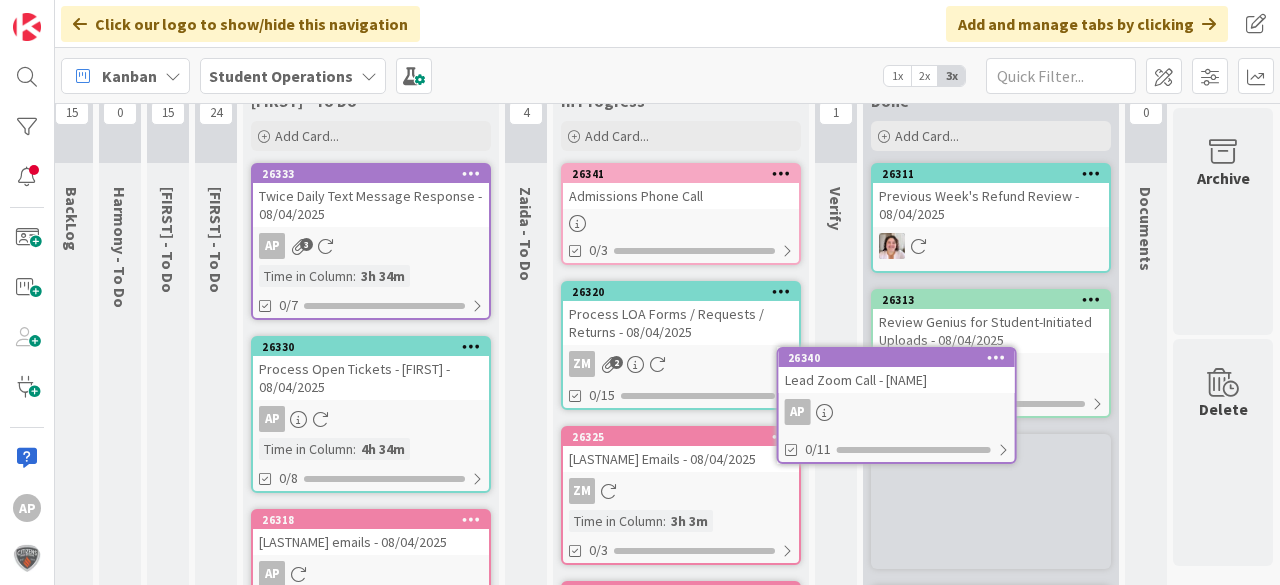 scroll, scrollTop: 64, scrollLeft: 66, axis: both 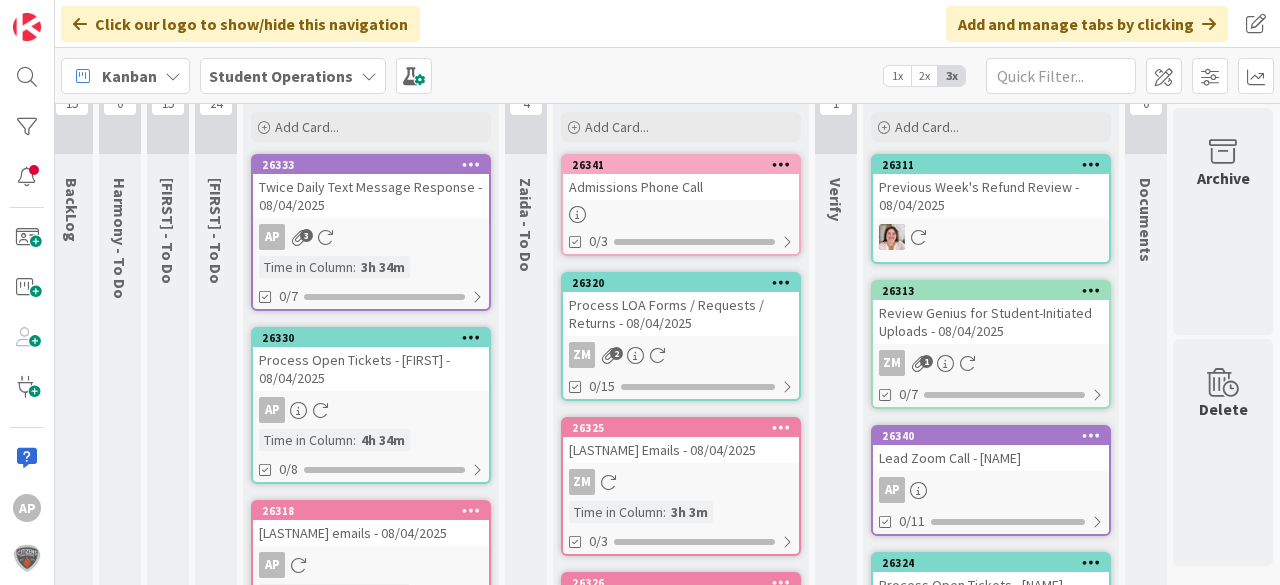 click on "26341 Admissions Phone Call  0/3" at bounding box center (681, 205) 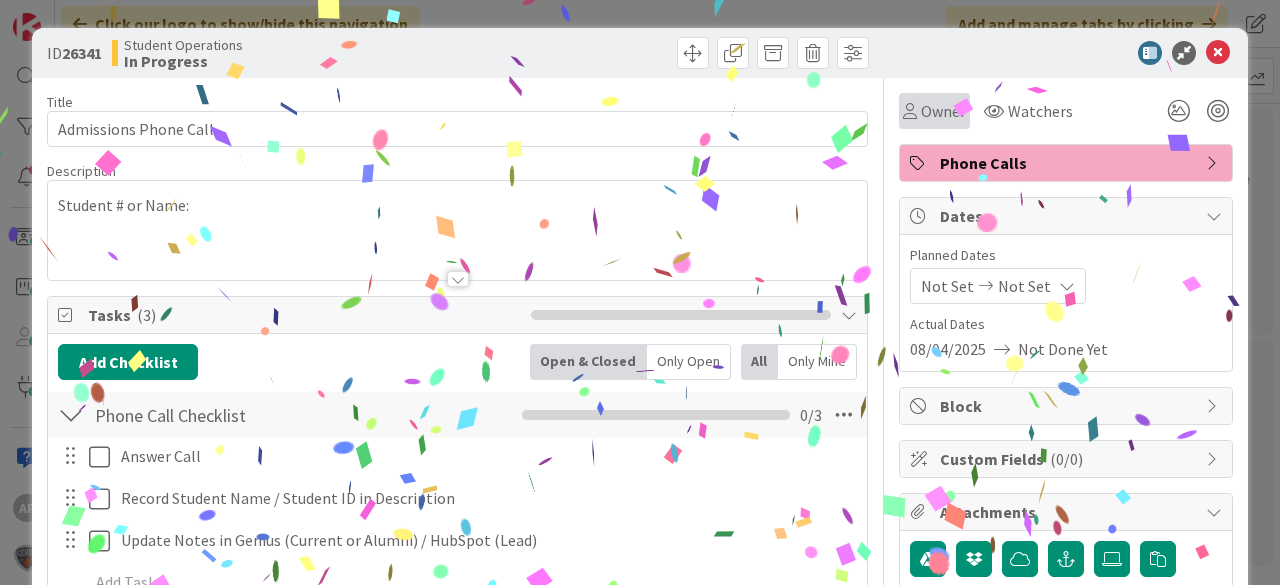 click on "Owner" at bounding box center (943, 111) 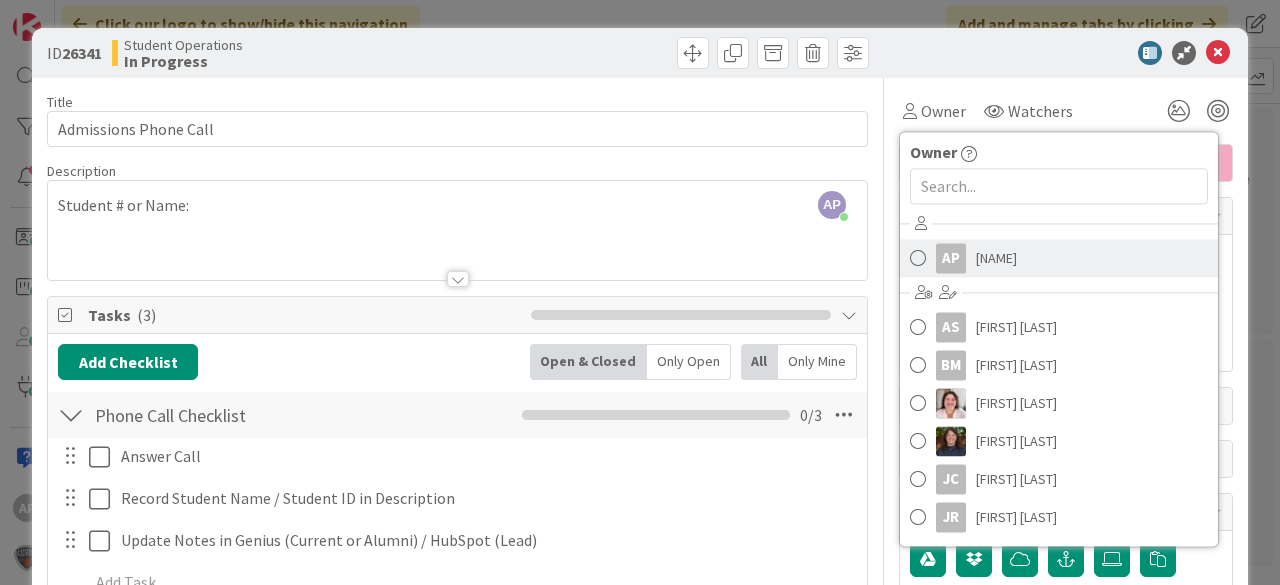 click on "[NAME]" at bounding box center [996, 258] 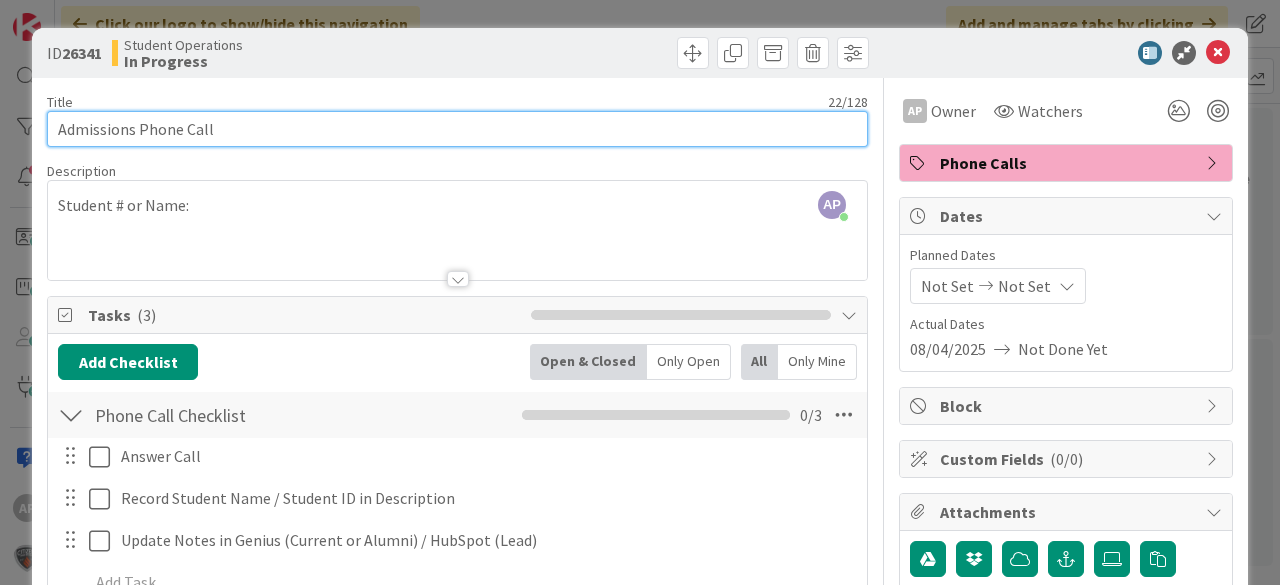 click on "Admissions Phone Call" at bounding box center [457, 129] 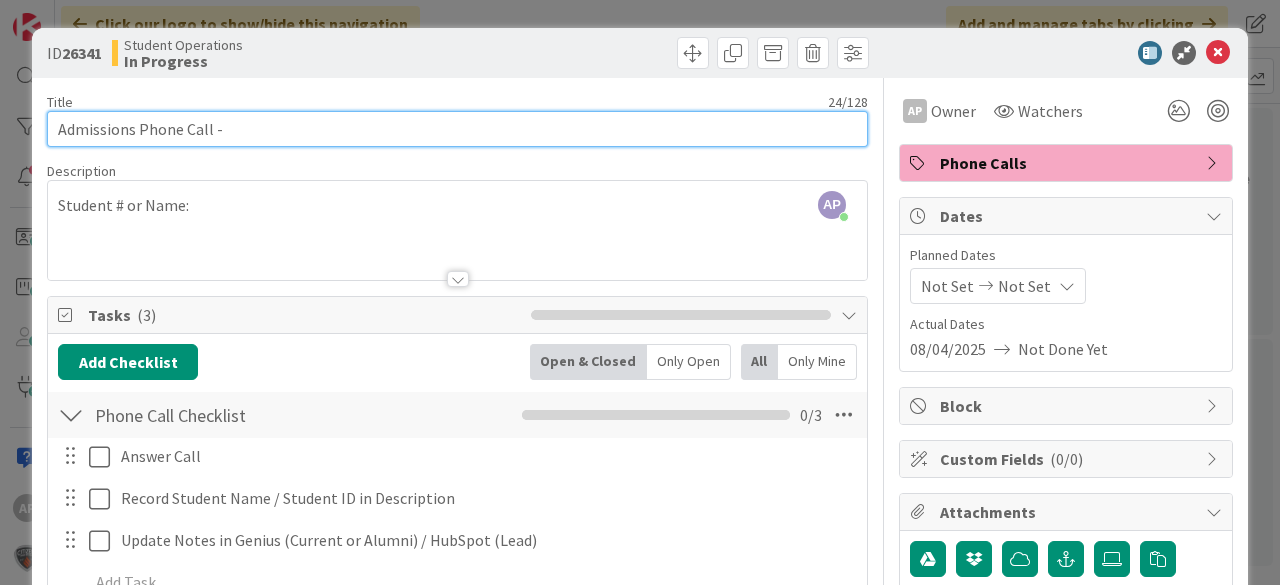 click on "Admissions Phone Call -" at bounding box center [457, 129] 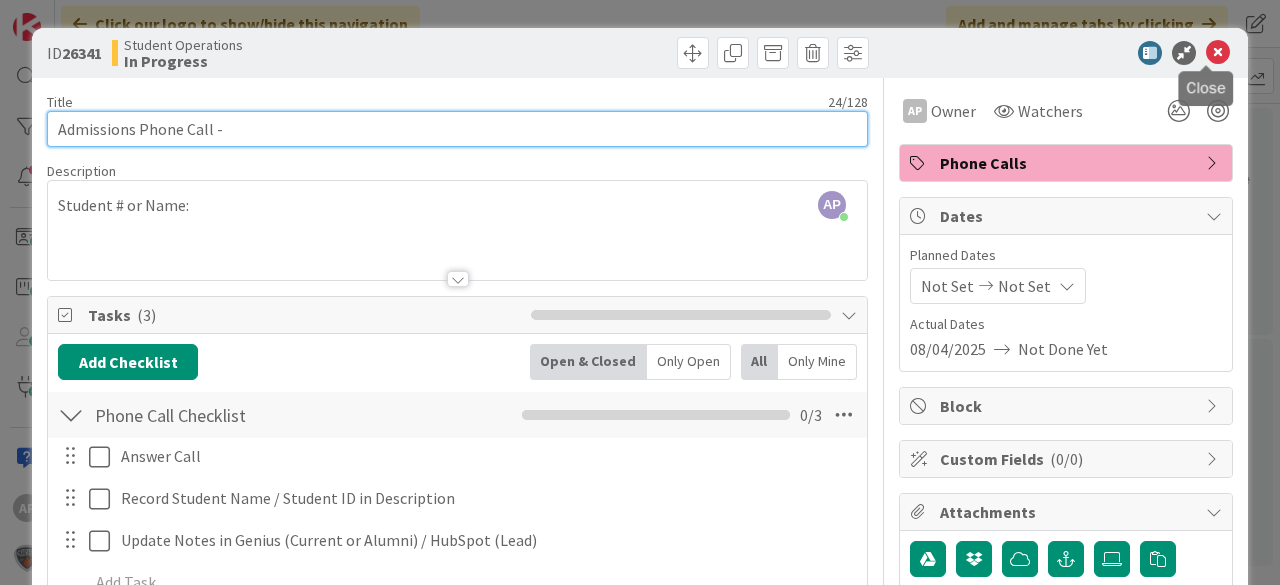 type on "Admissions Phone Call -" 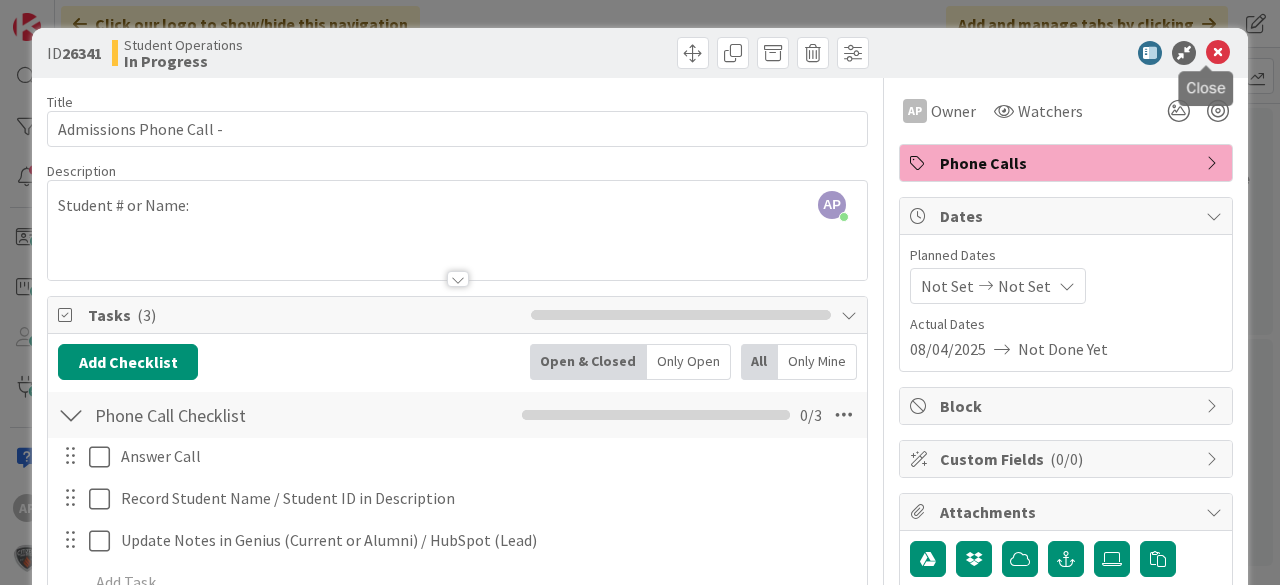 click at bounding box center [1218, 53] 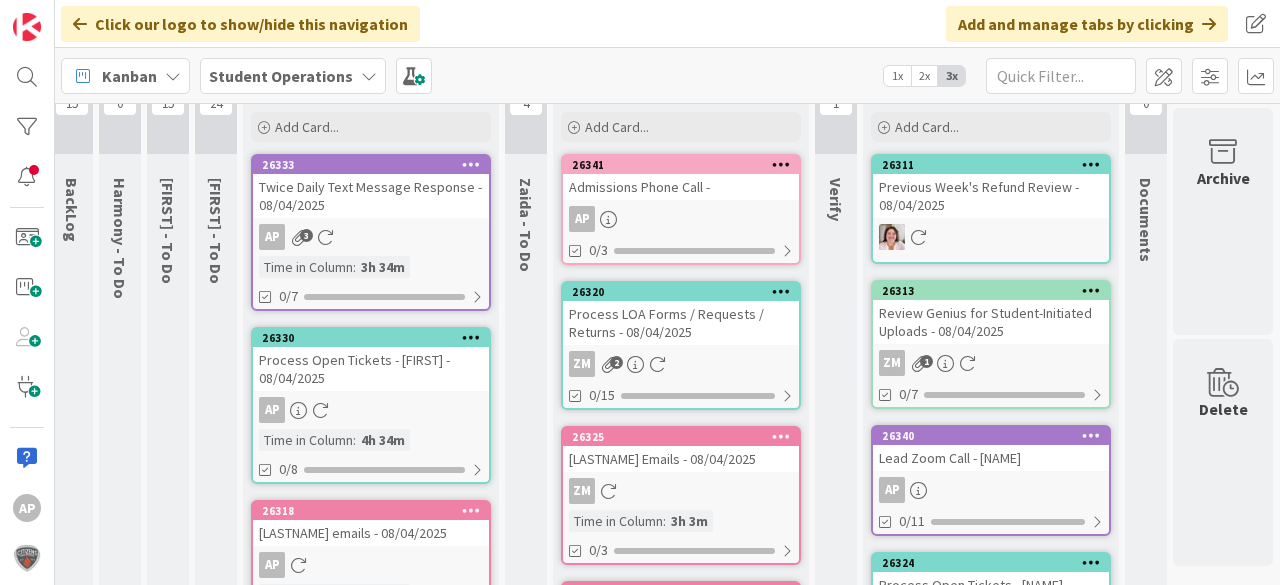 click on "AP" at bounding box center (681, 219) 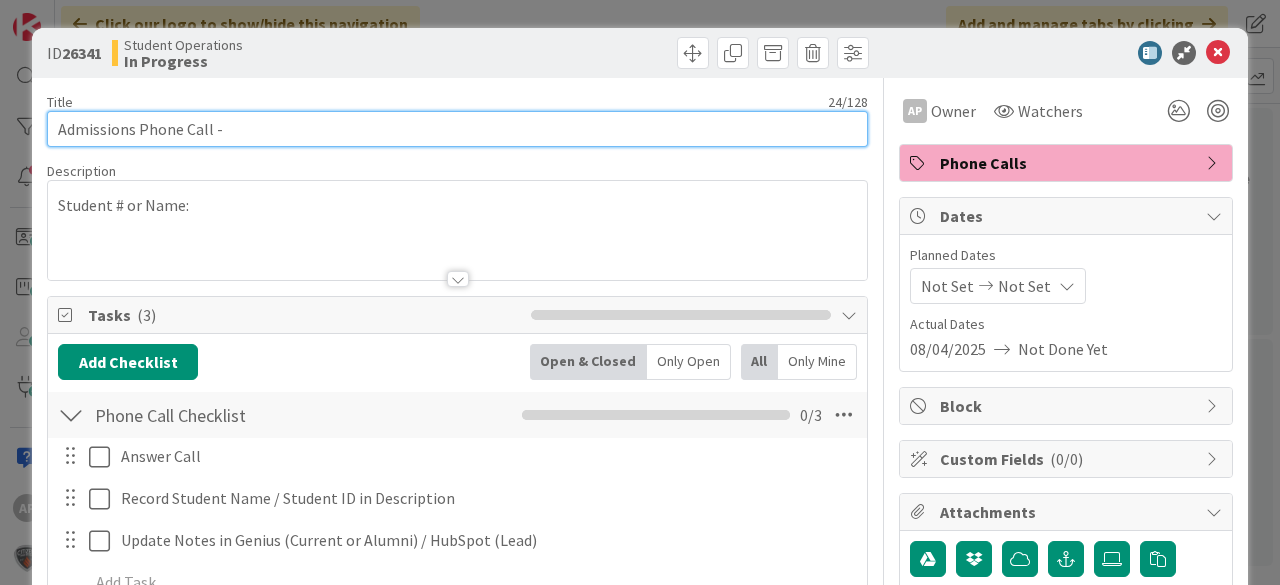 click on "Admissions Phone Call -" at bounding box center [457, 129] 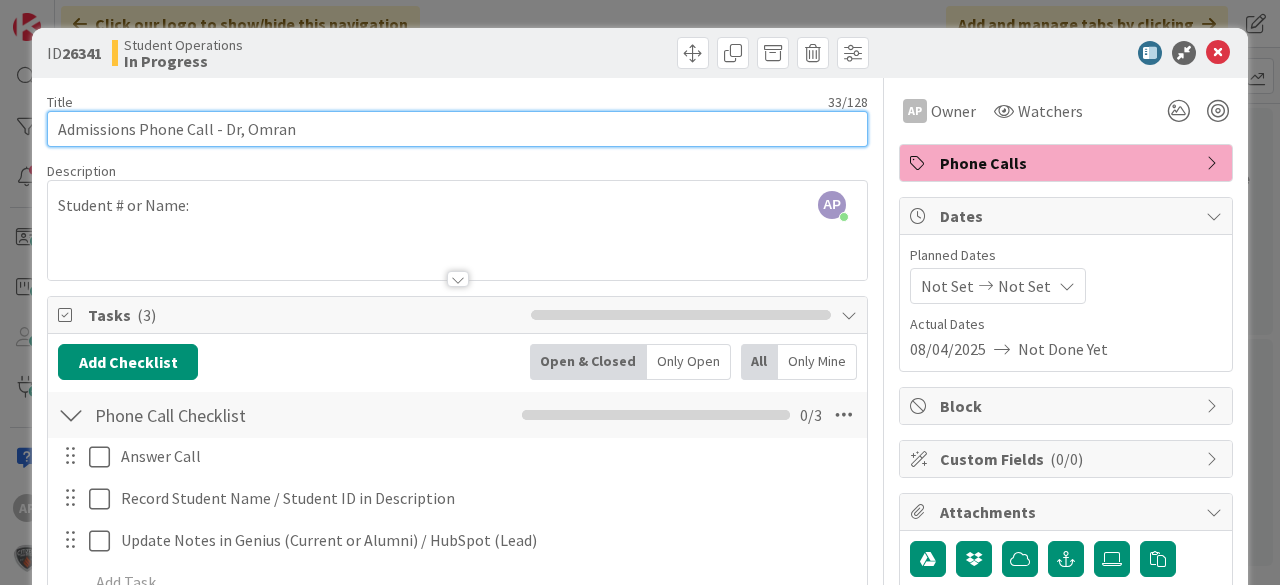 click on "Admissions Phone Call - Dr, Omran" at bounding box center (457, 129) 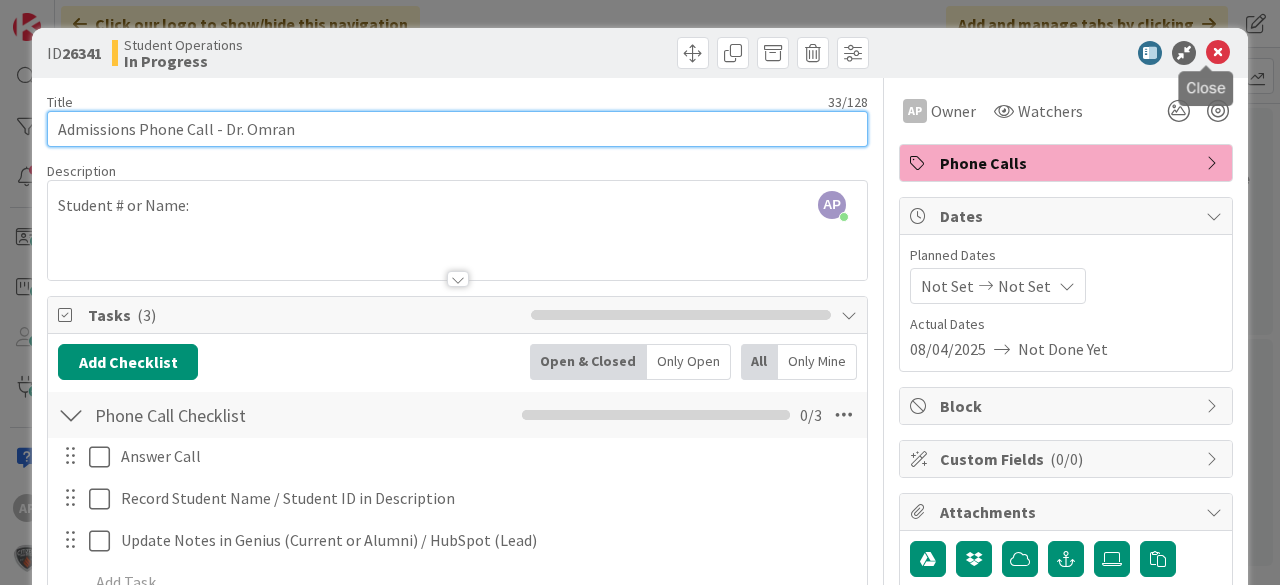 type on "Admissions Phone Call - Dr. Omran" 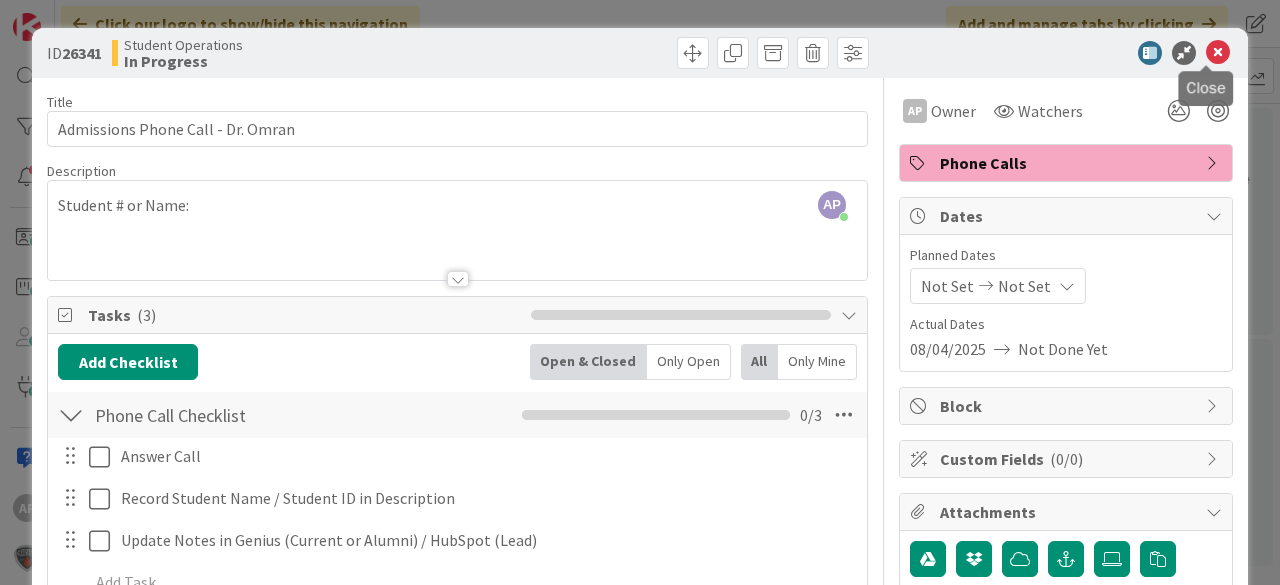 click at bounding box center (1218, 53) 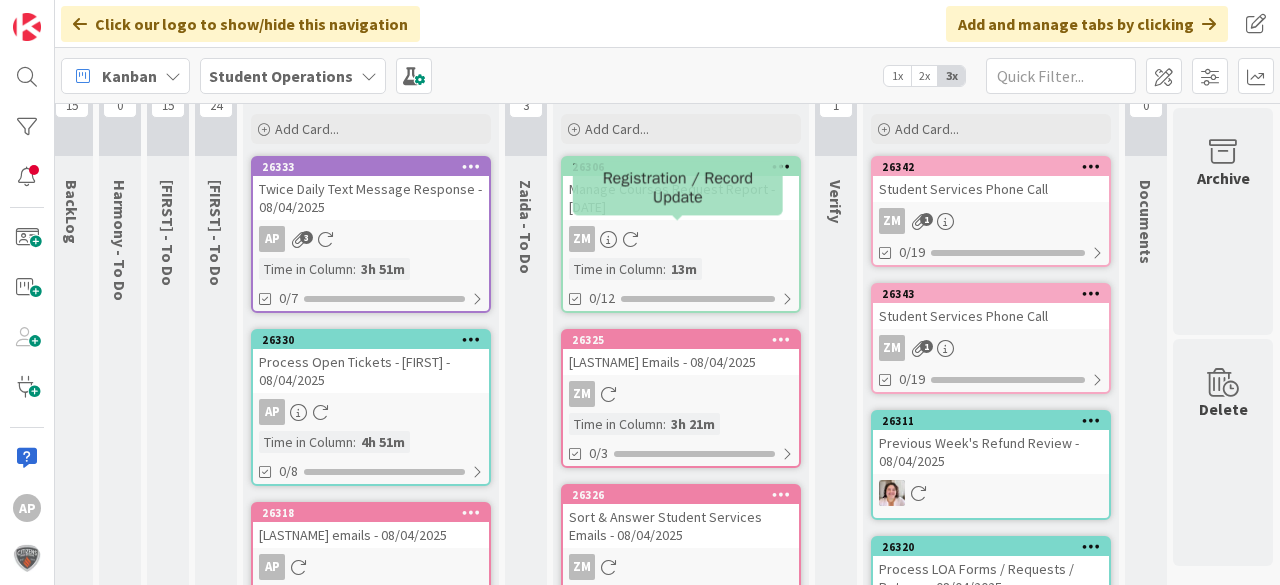 scroll, scrollTop: 0, scrollLeft: 66, axis: horizontal 